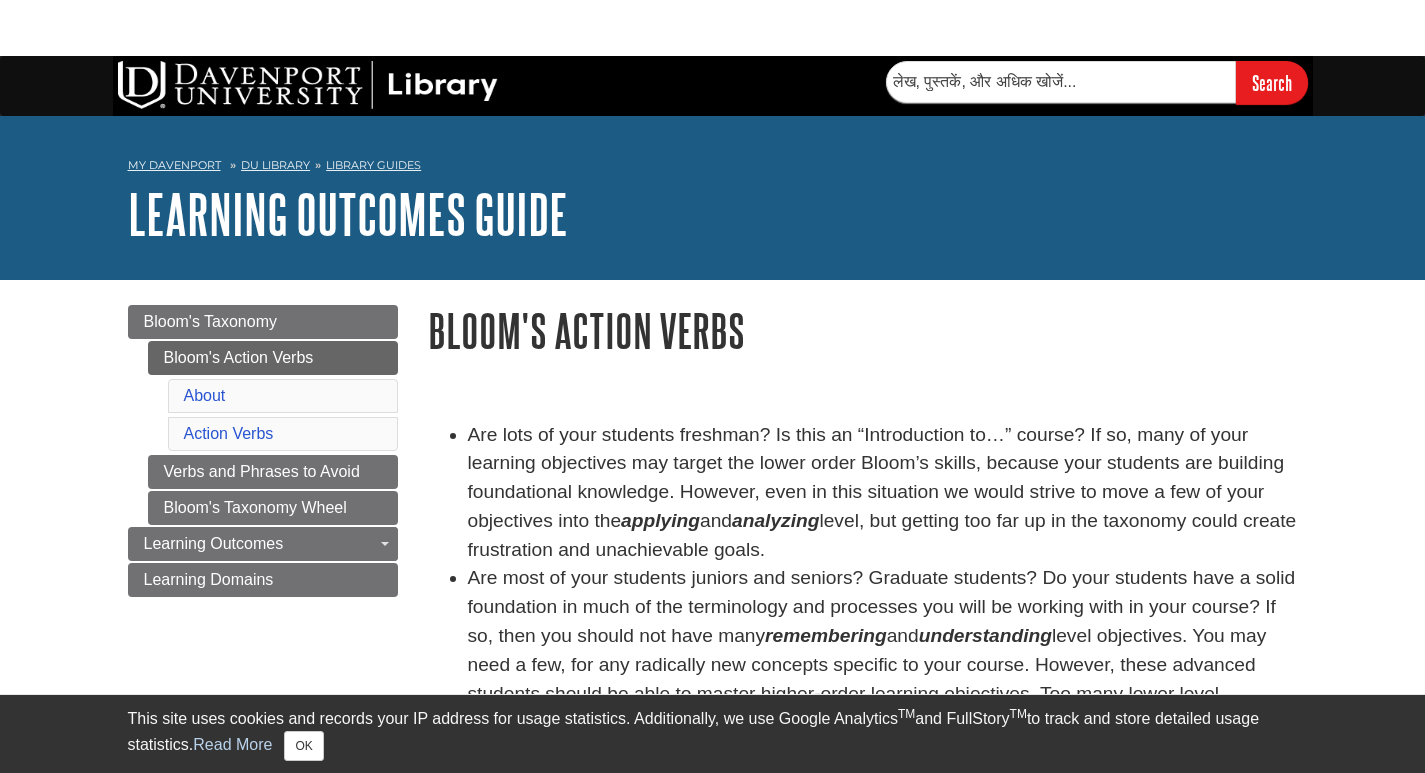 type on "खोज" 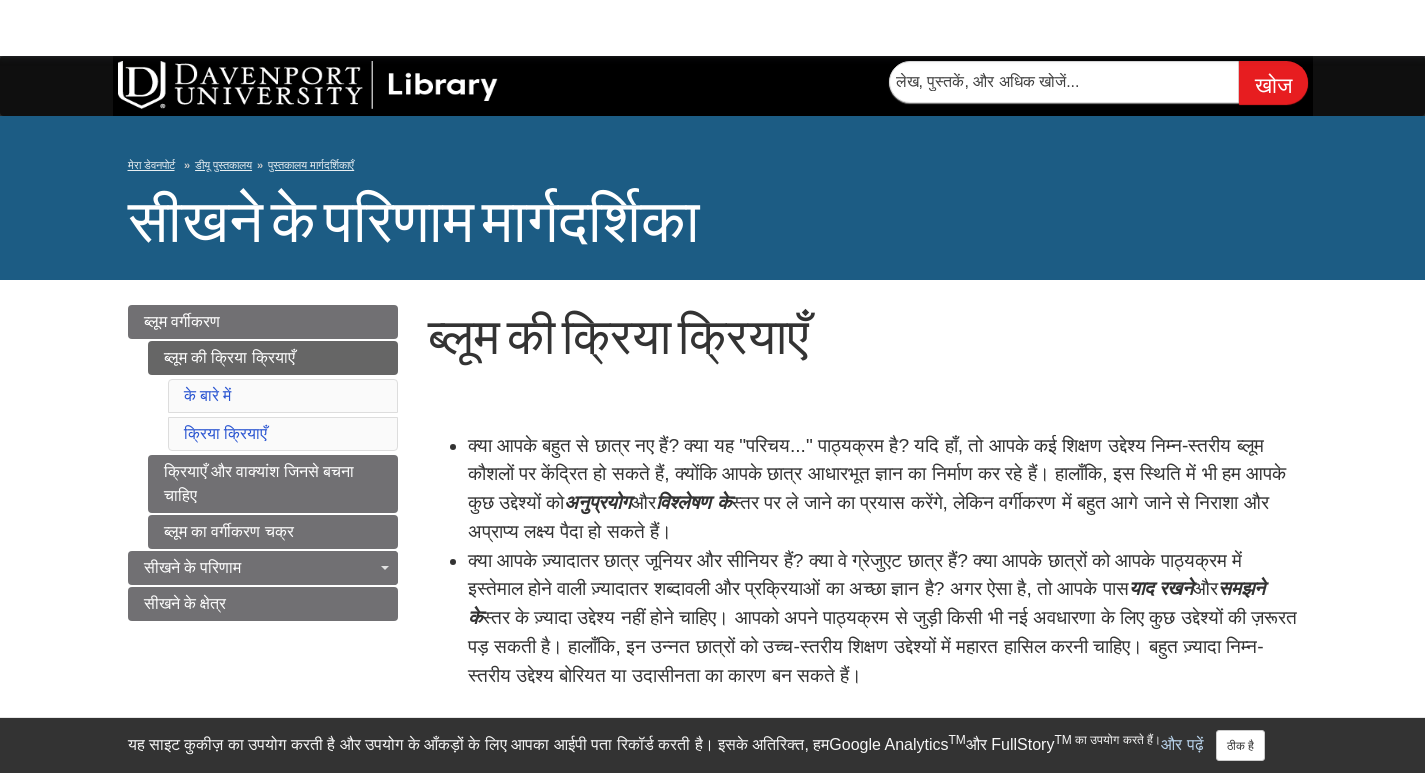 scroll, scrollTop: 82, scrollLeft: 0, axis: vertical 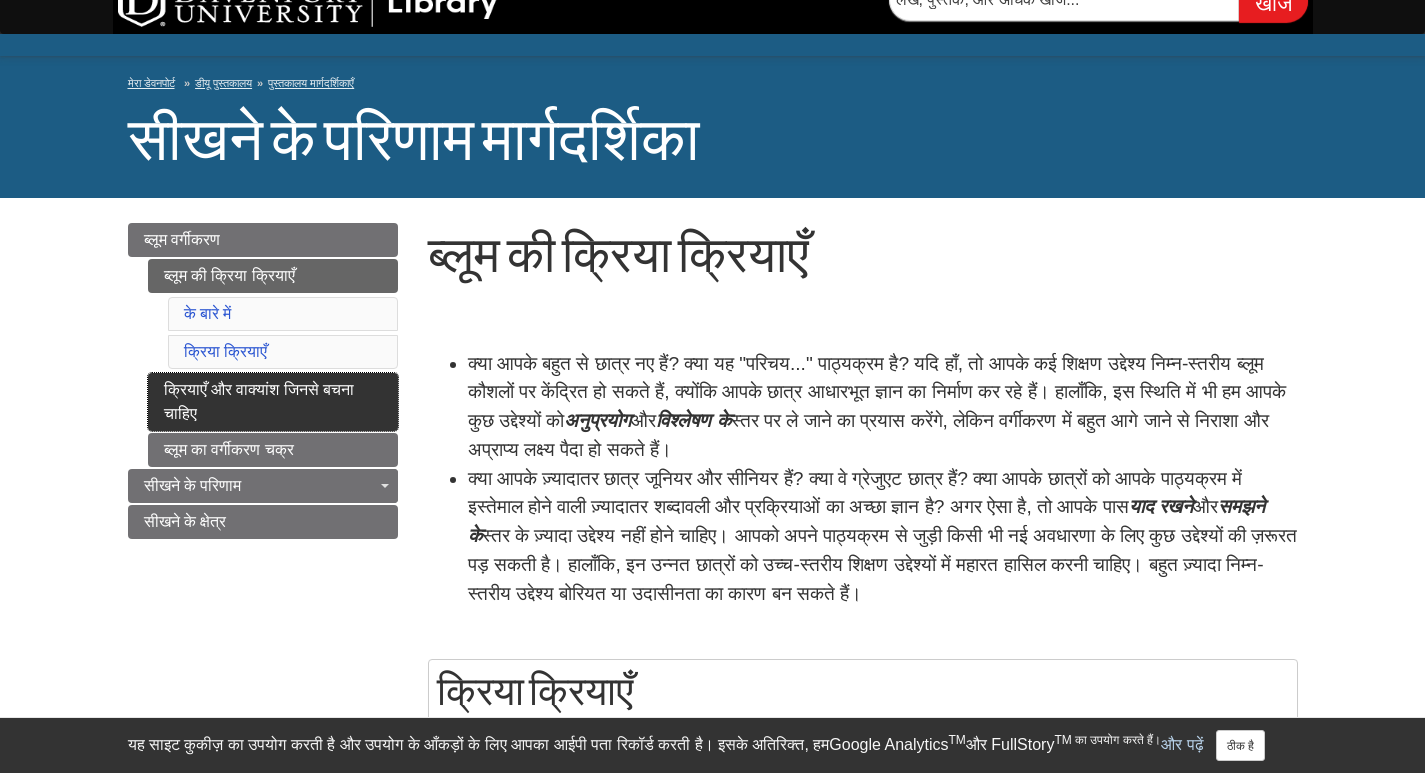 click on "क्रियाएँ और वाक्यांश जिनसे बचना चाहिए" at bounding box center (259, 401) 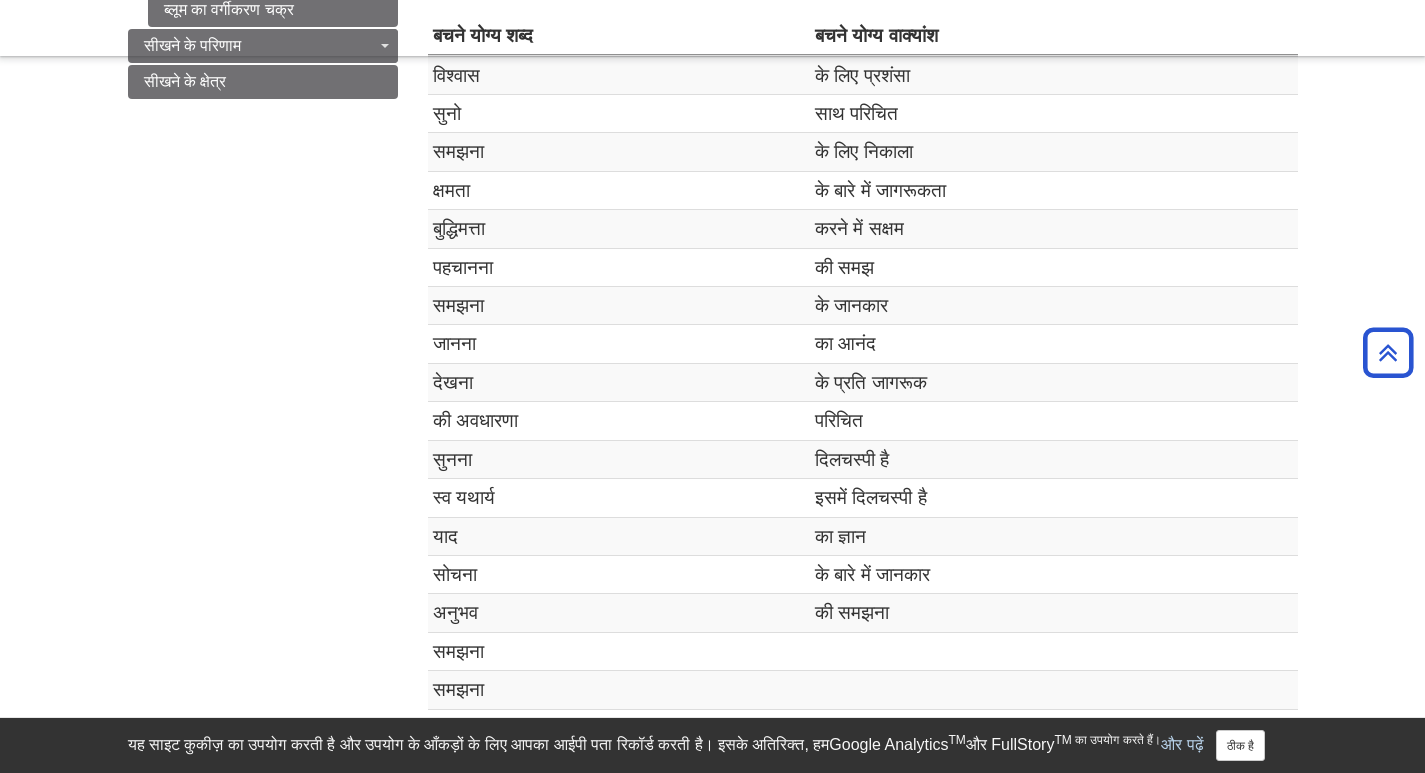 scroll, scrollTop: 500, scrollLeft: 0, axis: vertical 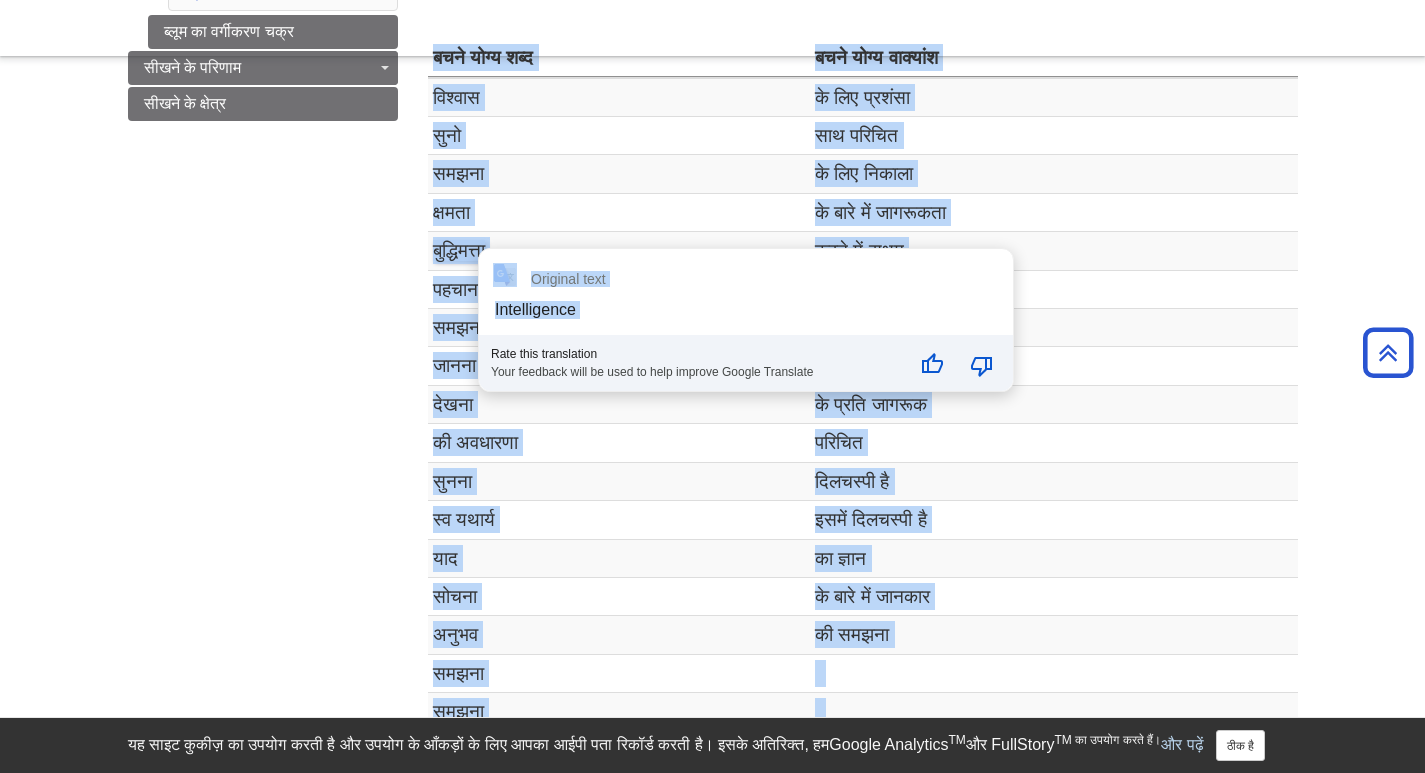 drag, startPoint x: 428, startPoint y: 88, endPoint x: 486, endPoint y: 352, distance: 270.29614 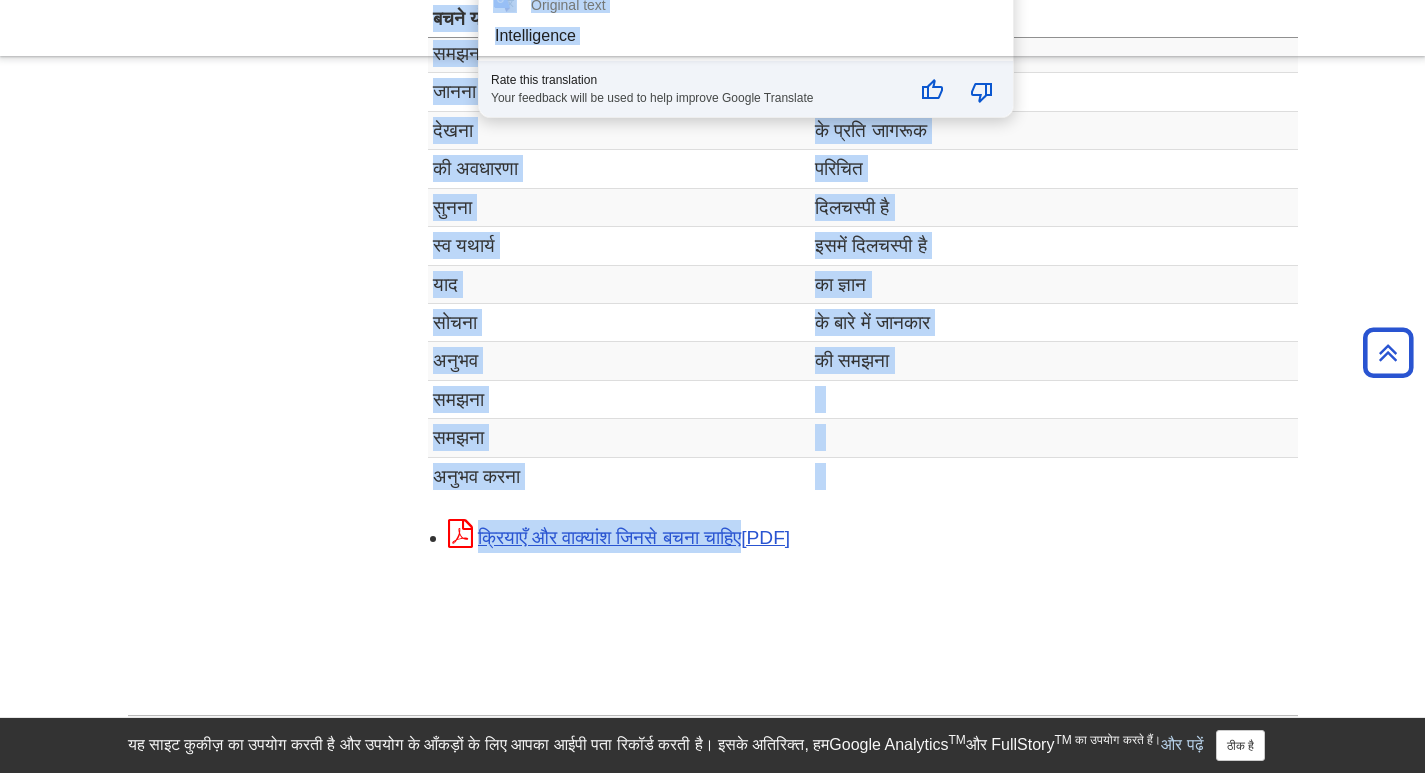 scroll, scrollTop: 800, scrollLeft: 0, axis: vertical 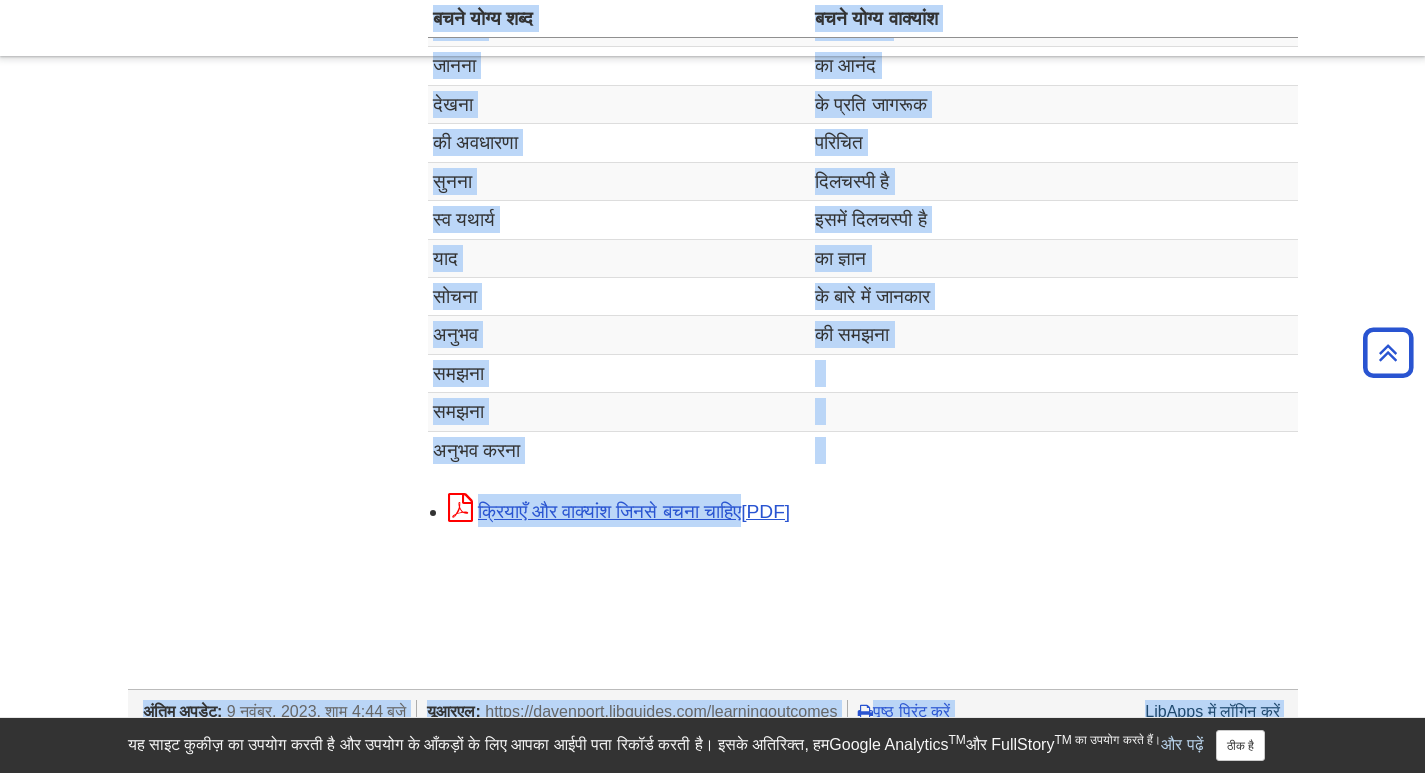 click on "सोचना" at bounding box center [619, 297] 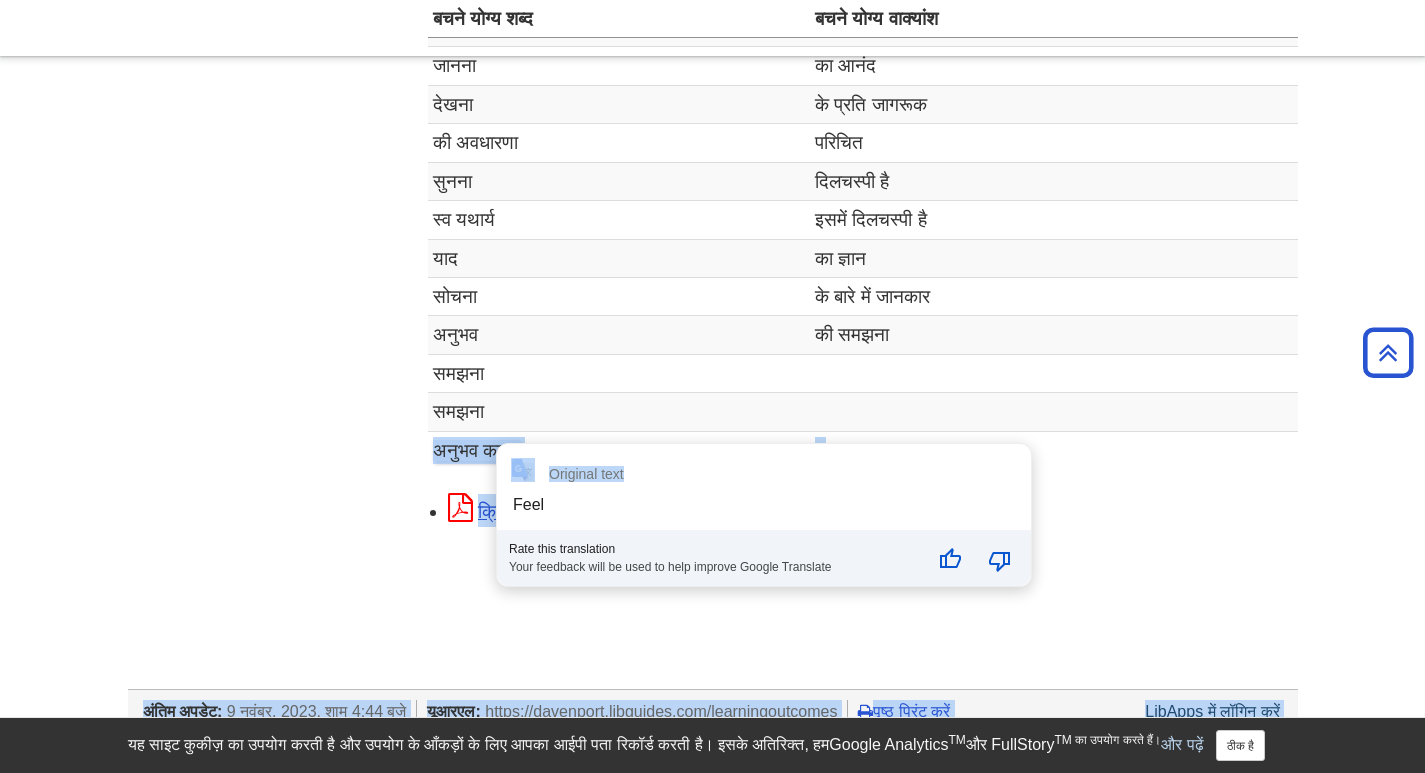 drag, startPoint x: 434, startPoint y: 478, endPoint x: 526, endPoint y: 491, distance: 92.91394 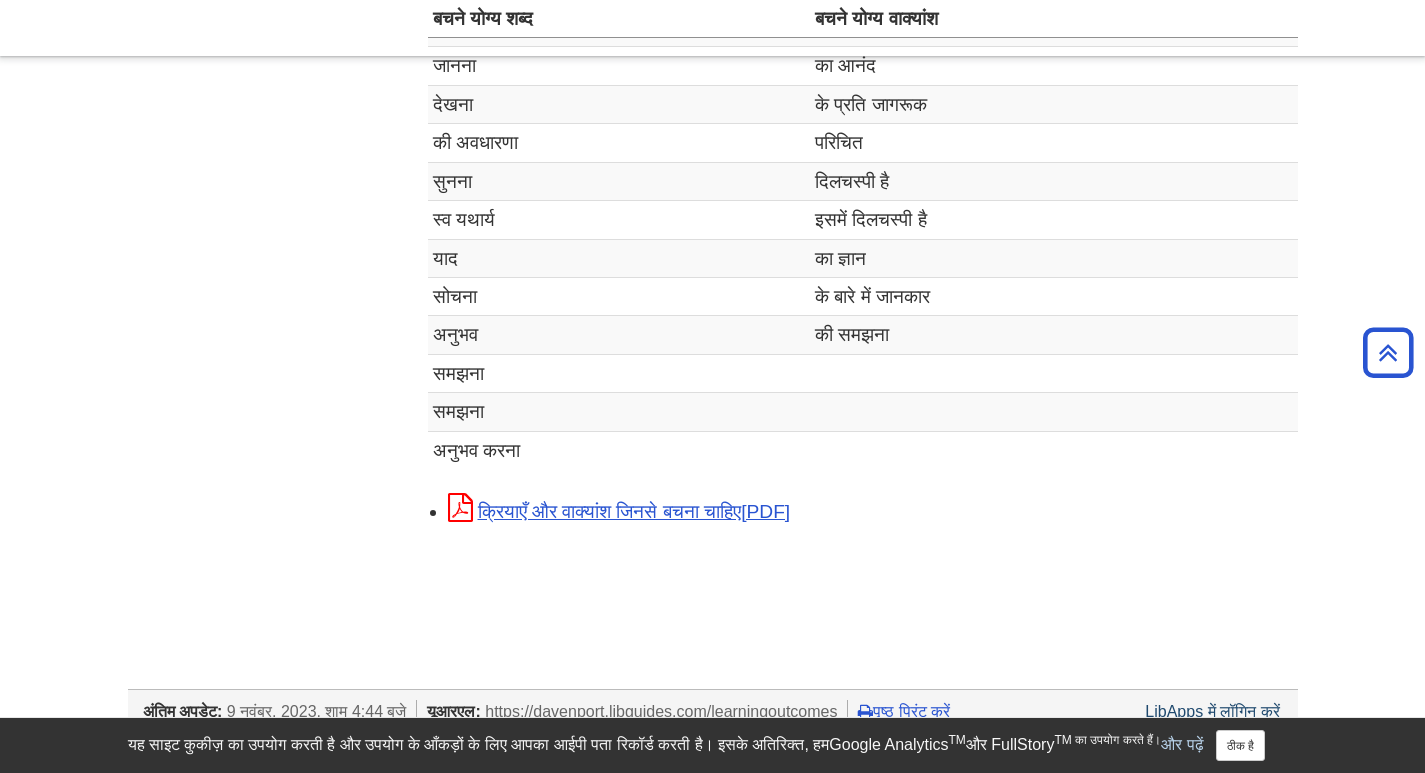 click on "ब्लूम वर्गीकरण   ब्लूम की क्रिया क्रियाएँ  क्रियाएँ और वाक्यांश जिनसे बचना चाहिए  वाक्यांशों से बचने के बारे में  मेज़  ब्लूम का वर्गीकरण चक्र  सीखने के परिणाम  सीखने के परिणाम लिखना  कैस्केडिंग परिणाम  नमूना सीखने के परिणाम  जांच सूची  सीखने के क्षेत्र" at bounding box center (713, 28) 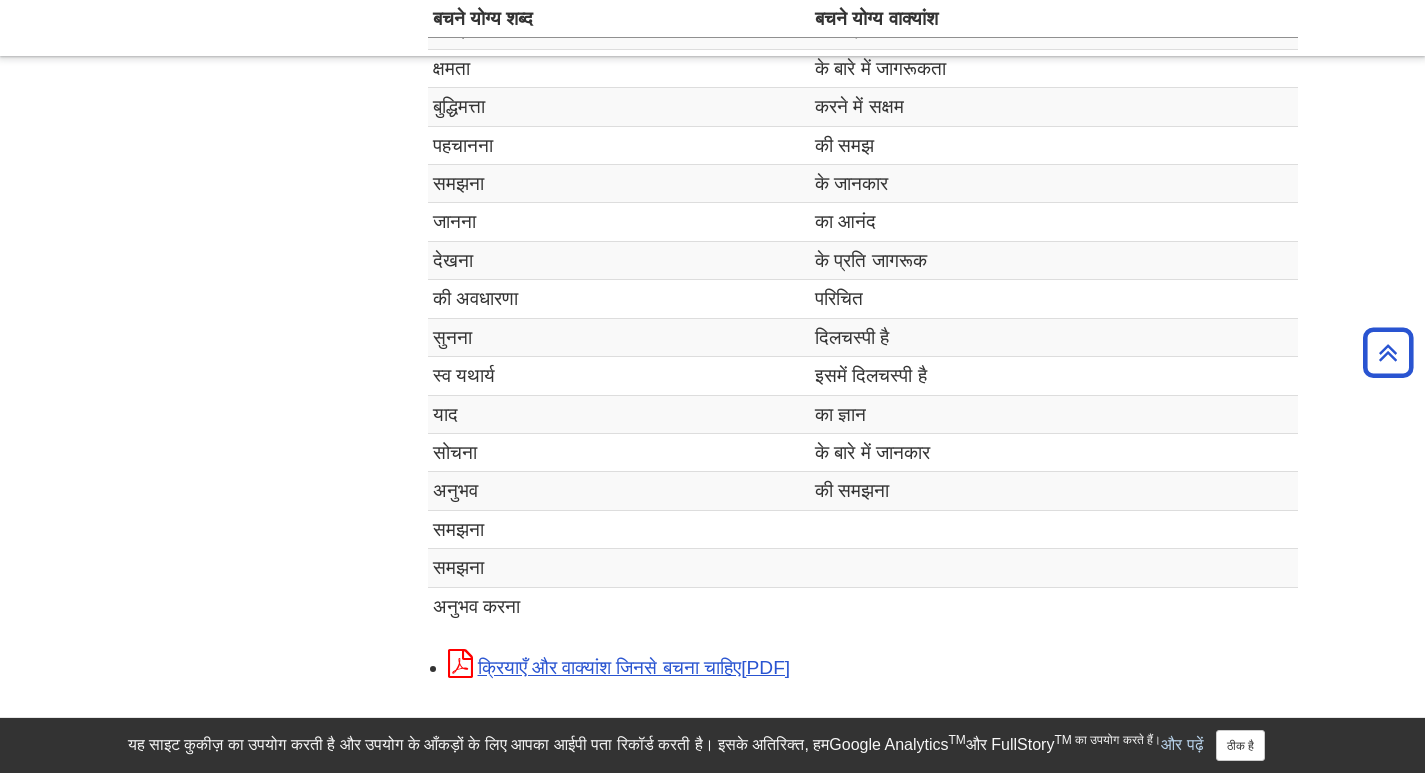 scroll, scrollTop: 300, scrollLeft: 0, axis: vertical 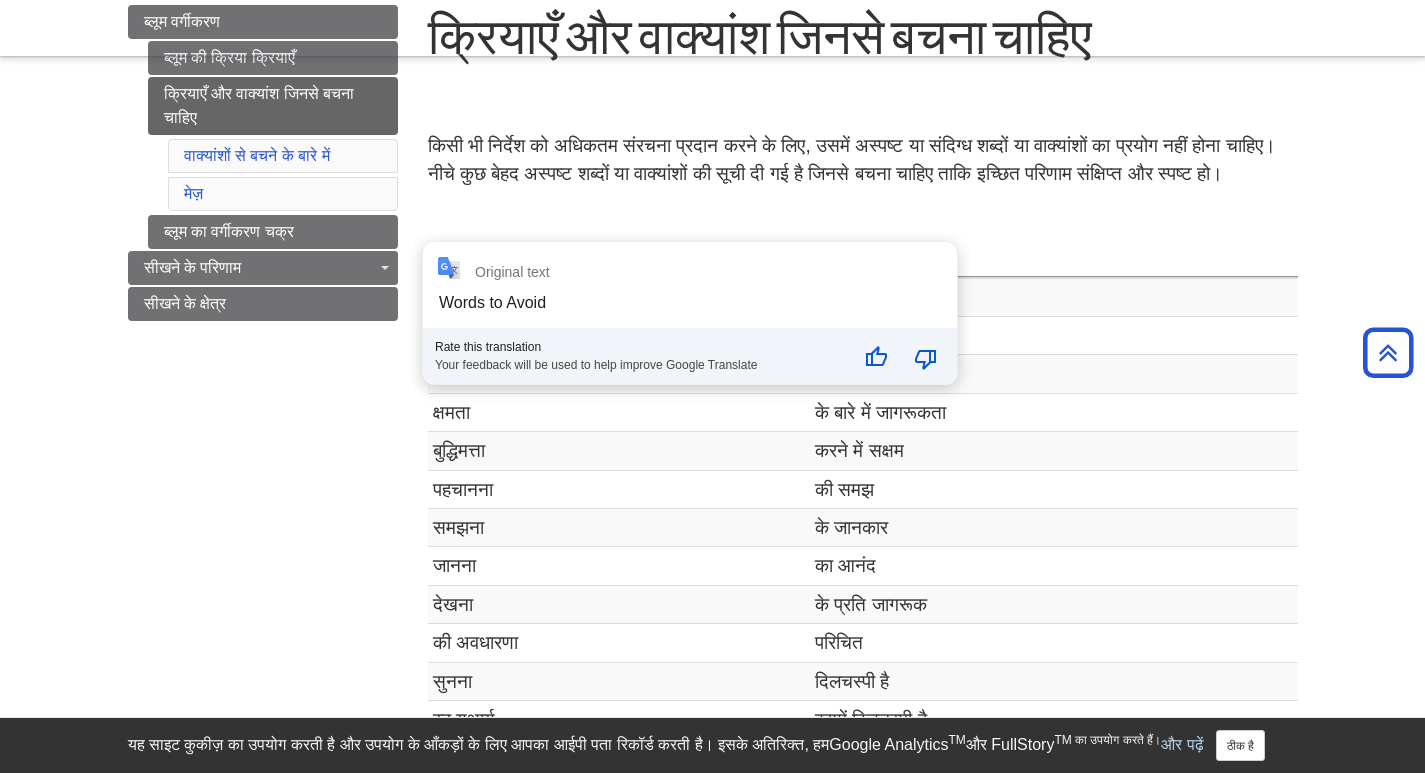 click on "Library Chat                                        यह साइट कुकीज़ का उपयोग करती है और उपयोग के आँकड़ों के लिए आपका आईपी पता रिकॉर्ड करती है। इसके अतिरिक्त, हम  विस्तृत उपयोग आँकड़ों को ट्रैक और संग्रहीत करने के लिए Google Analytics  TM और FullStory  TM का उपयोग करते हैं।  और पढ़ें ठीक है
मुख्य सामग्री पर जाएं
खोज
मेरा डेवनपोर्ट
डीयू पुस्तकालय" at bounding box center (712, 705) 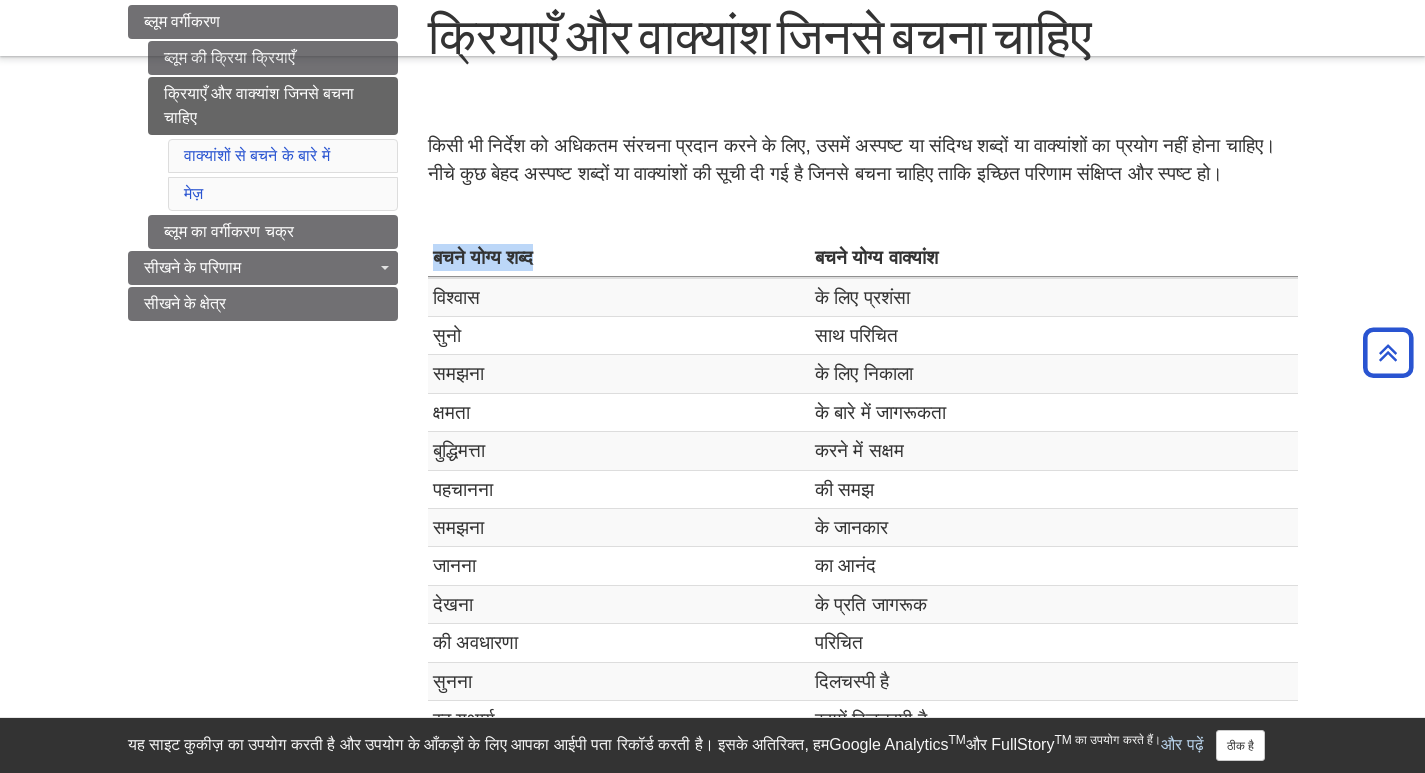 drag, startPoint x: 431, startPoint y: 289, endPoint x: 570, endPoint y: 307, distance: 140.16063 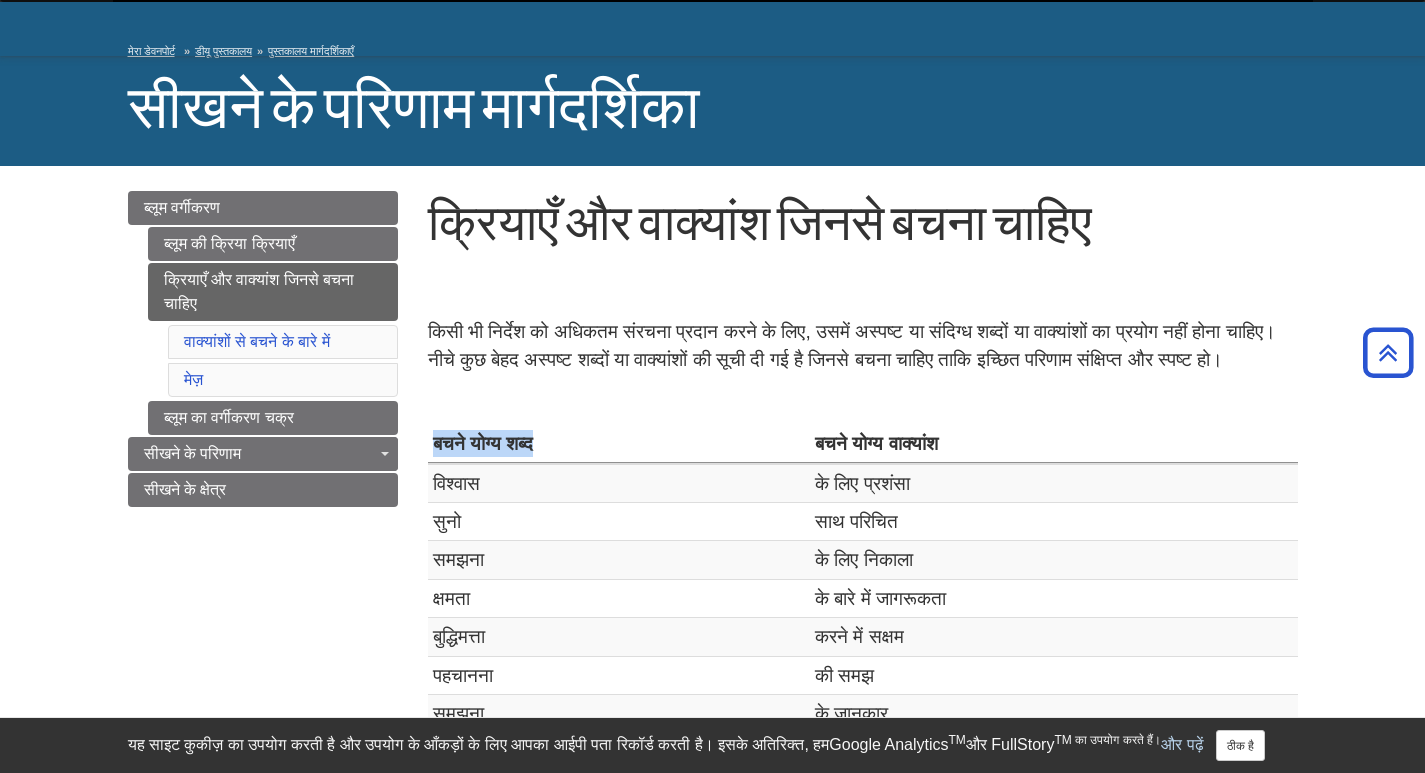 scroll, scrollTop: 100, scrollLeft: 0, axis: vertical 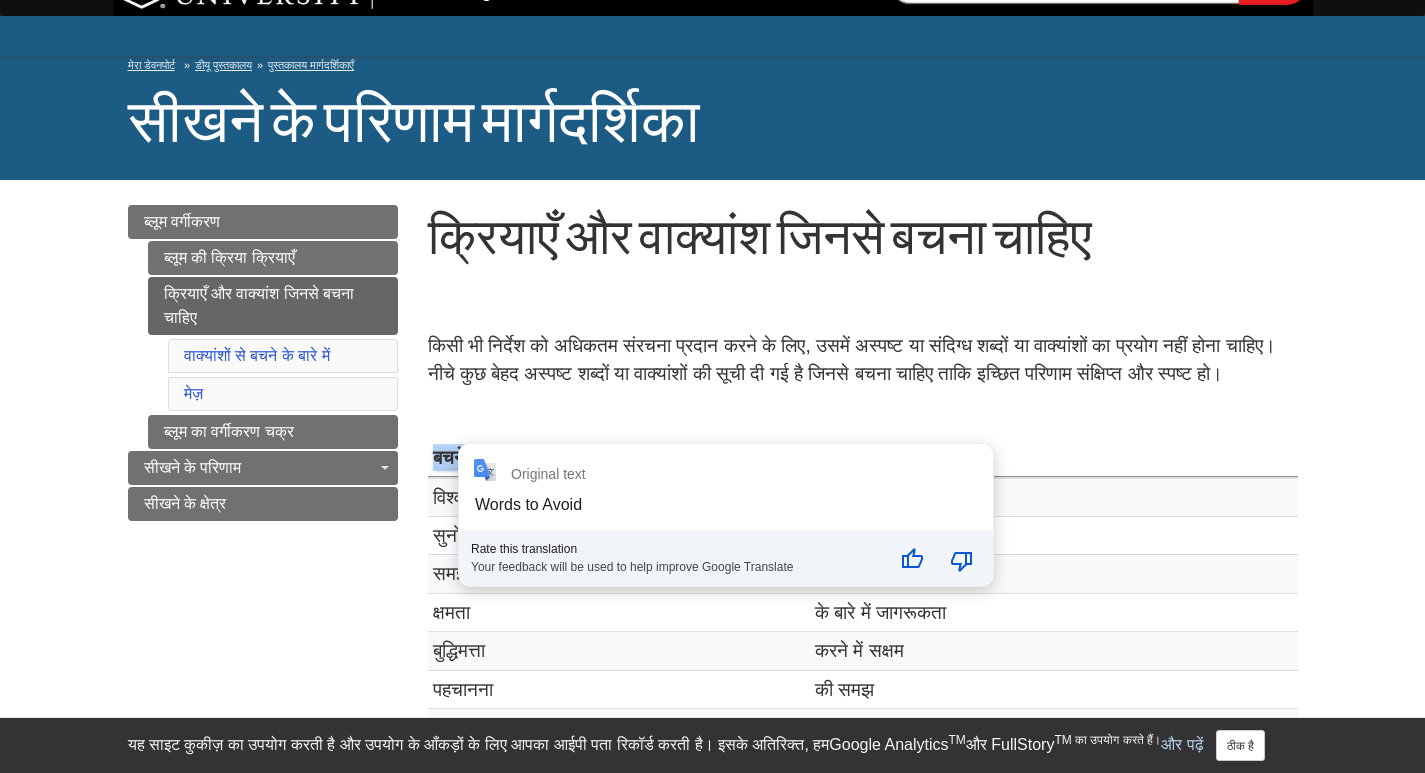 copy on "बचने योग्य शब्द" 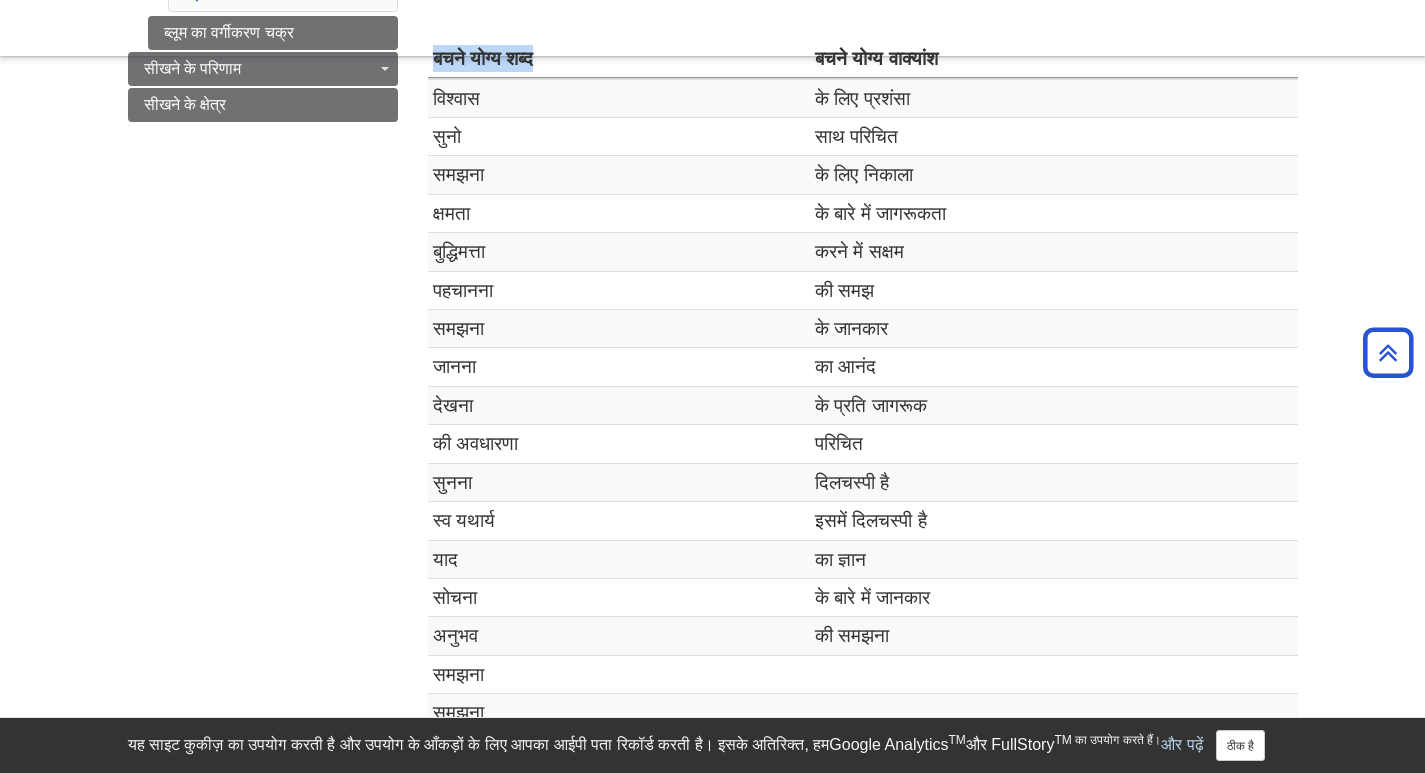 scroll, scrollTop: 500, scrollLeft: 0, axis: vertical 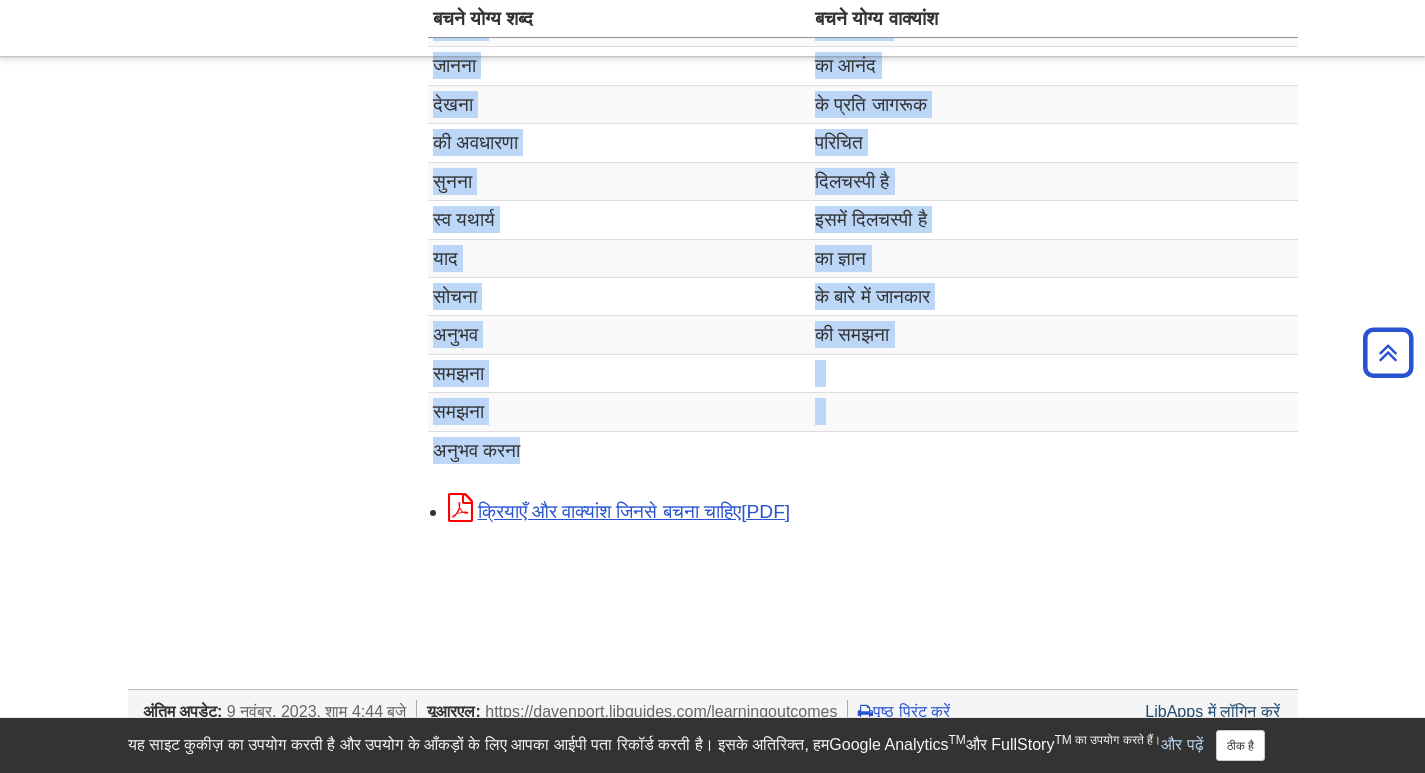 drag, startPoint x: 429, startPoint y: 124, endPoint x: 547, endPoint y: 484, distance: 378.8456 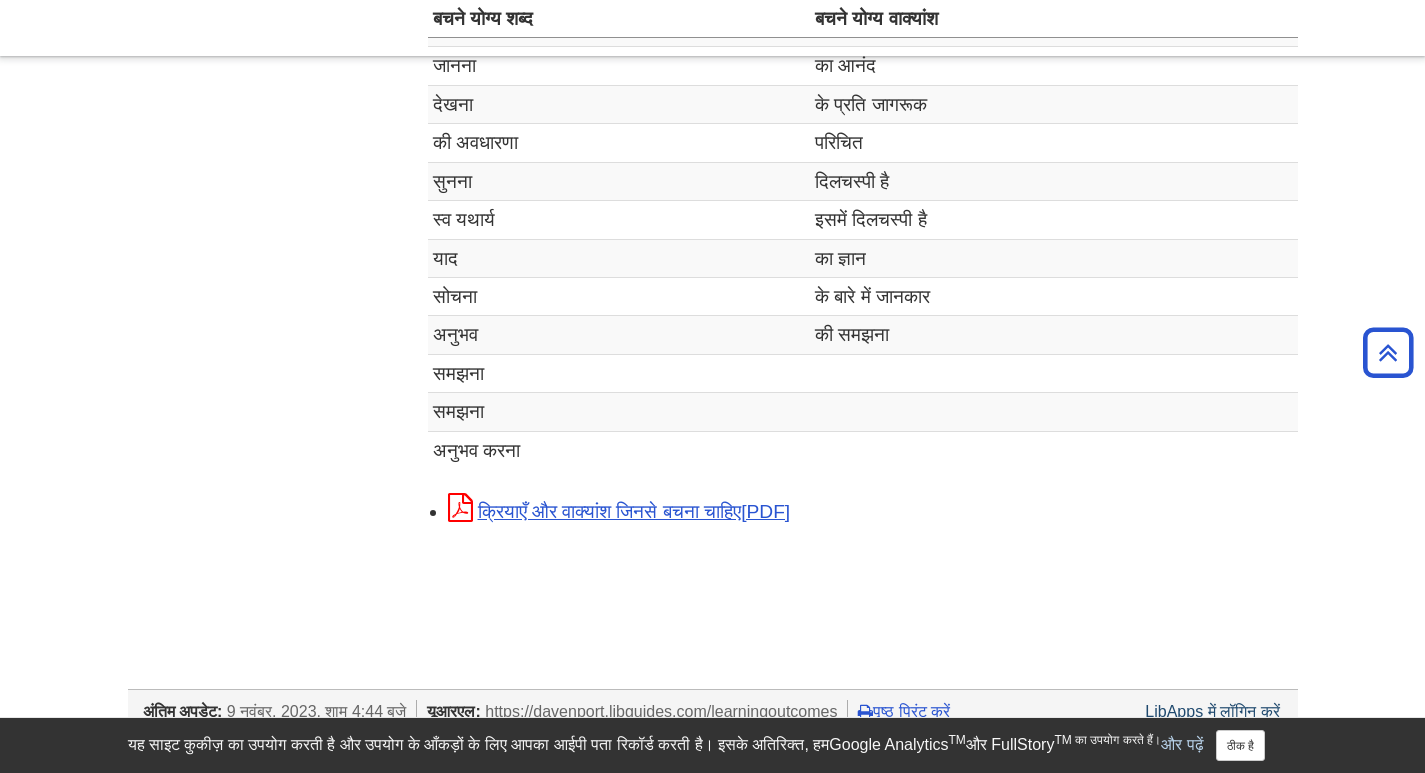 click on "किसी भी निर्देश को अधिकतम संरचना प्रदान करने के लिए, उसमें अस्पष्ट या संदिग्ध शब्दों या वाक्यांशों का प्रयोग नहीं होना चाहिए। नीचे कुछ बेहद अस्पष्ट शब्दों या वाक्यांशों की सूची दी गई है जिनसे बचना चाहिए ताकि इच्छित परिणाम संक्षिप्त और स्पष्ट हो।" at bounding box center (863, 94) 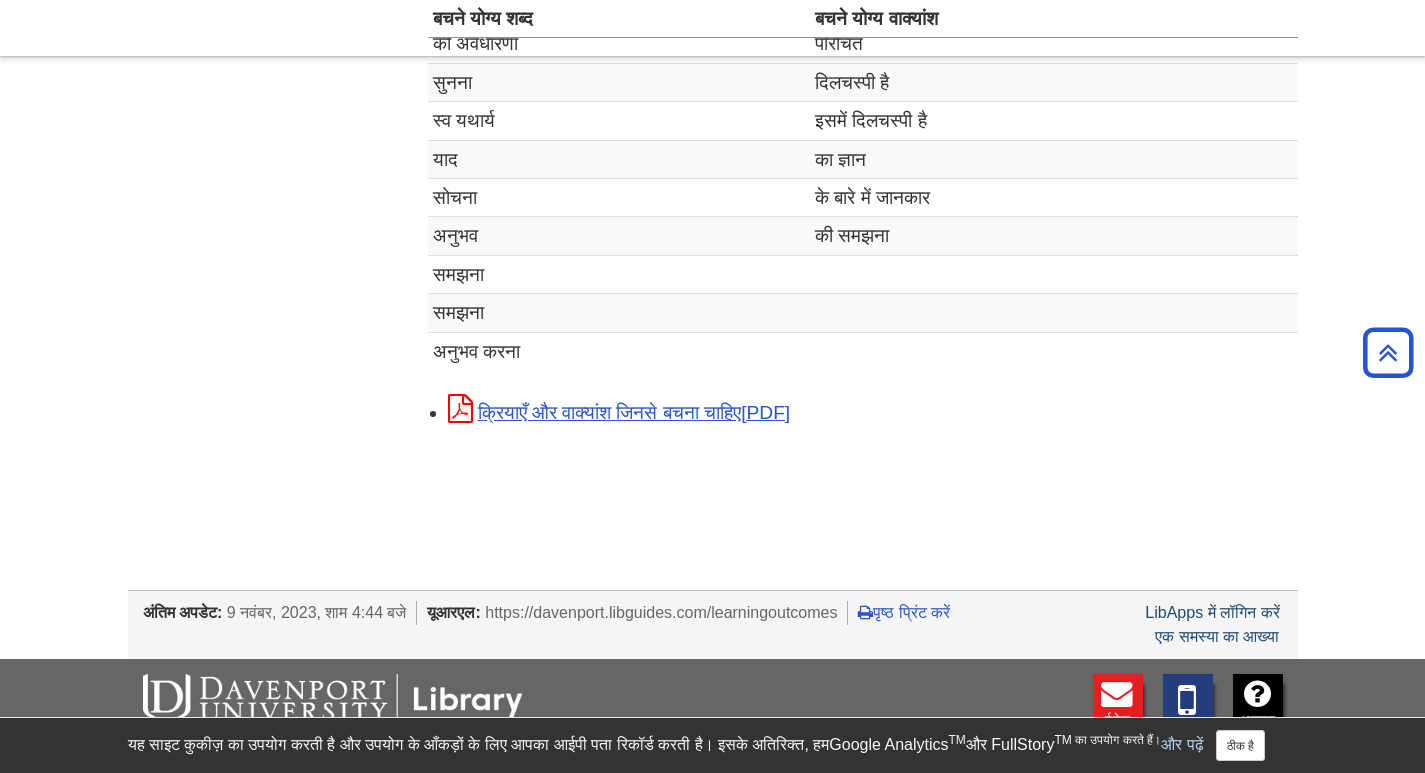 scroll, scrollTop: 900, scrollLeft: 0, axis: vertical 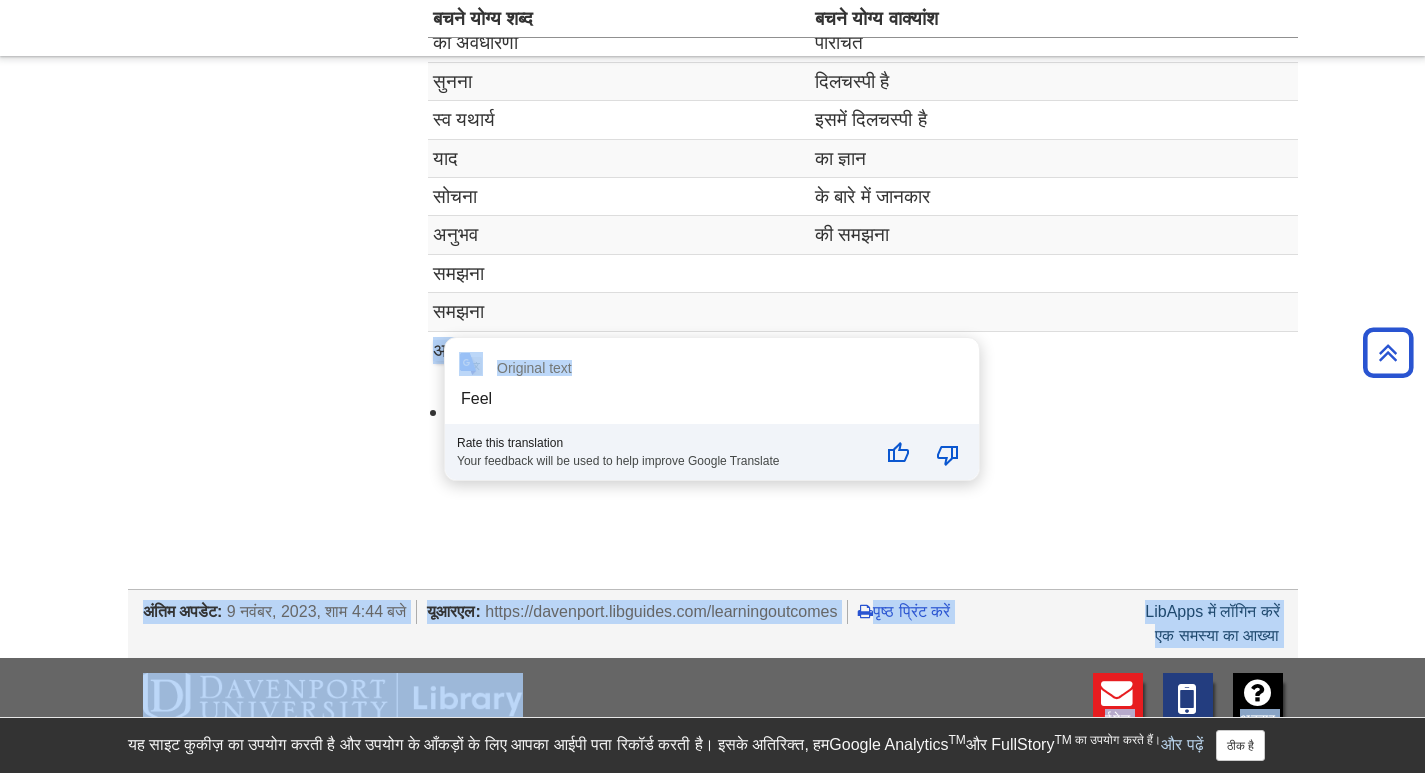 drag, startPoint x: 434, startPoint y: 384, endPoint x: 520, endPoint y: 396, distance: 86.833176 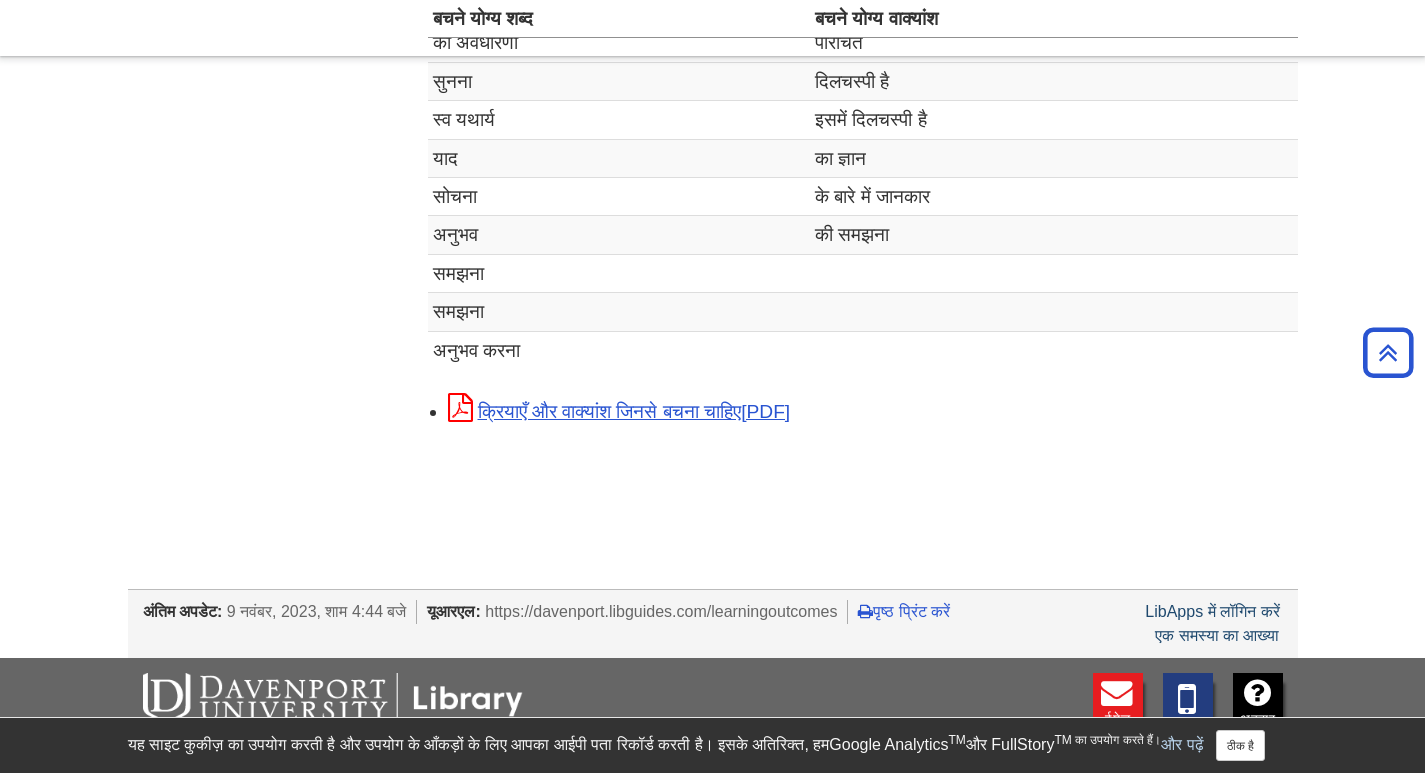 click on "ब्लूम वर्गीकरण   ब्लूम की क्रिया क्रियाएँ  क्रियाएँ और वाक्यांश जिनसे बचना चाहिए  वाक्यांशों से बचने के बारे में  मेज़  ब्लूम का वर्गीकरण चक्र  सीखने के परिणाम  सीखने के परिणाम लिखना  कैस्केडिंग परिणाम  नमूना सीखने के परिणाम  जांच सूची  सीखने के क्षेत्र" at bounding box center [713, -72] 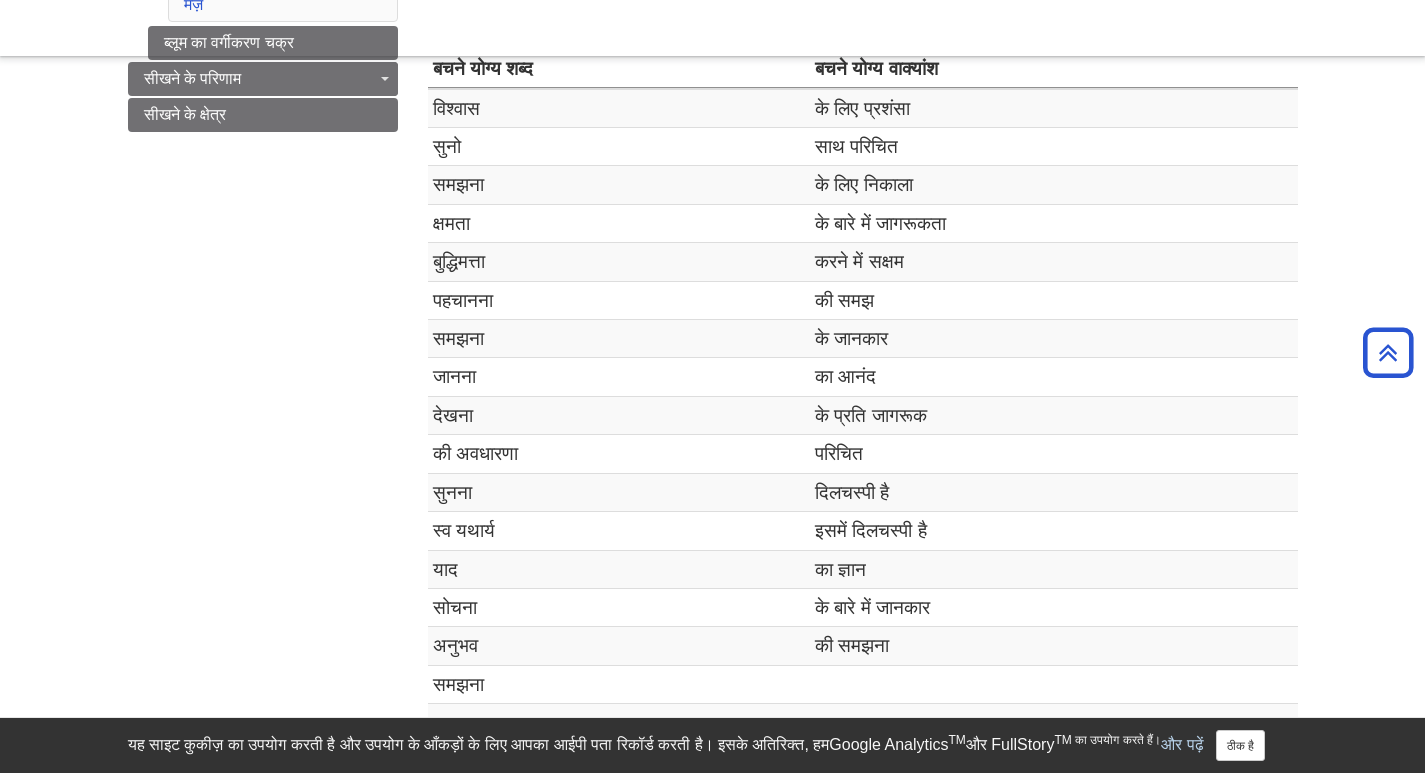 scroll, scrollTop: 400, scrollLeft: 0, axis: vertical 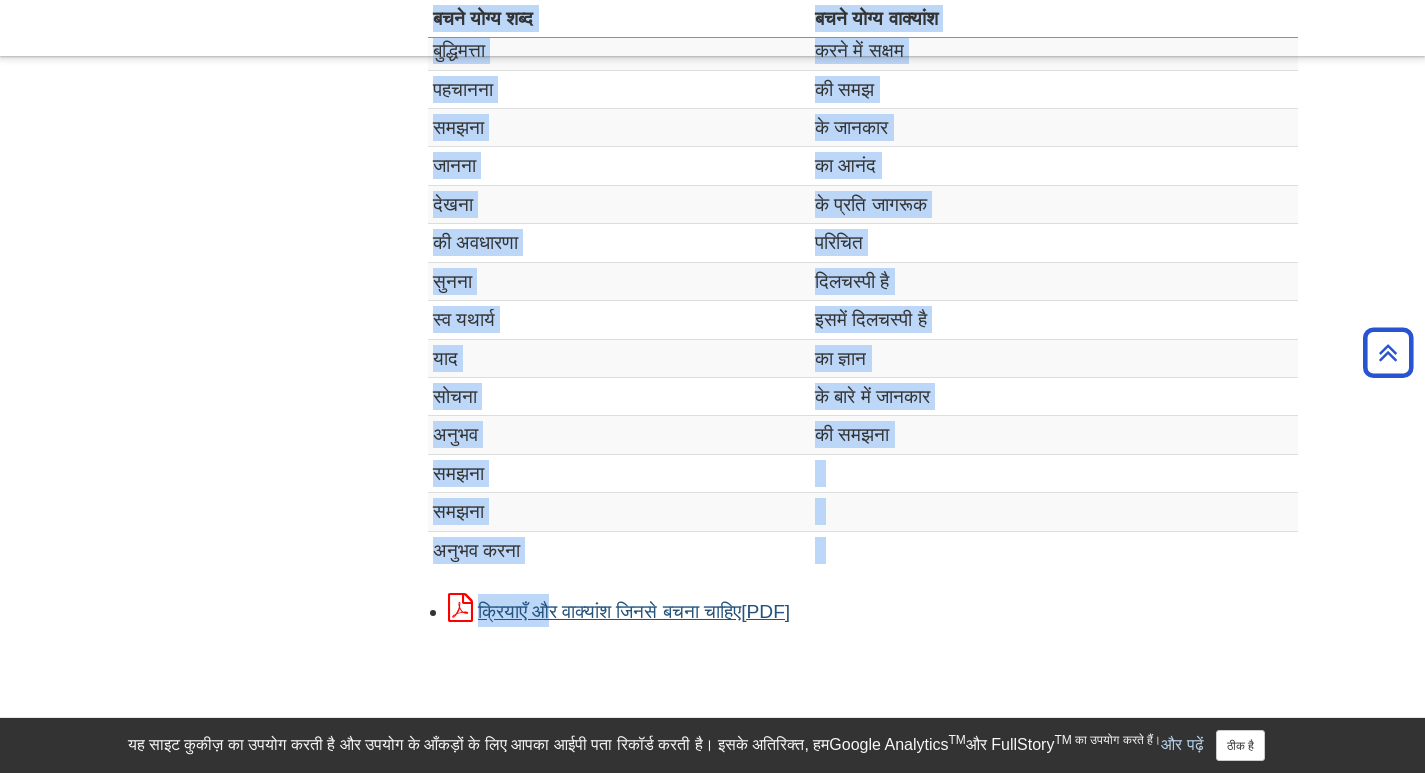 drag, startPoint x: 426, startPoint y: 229, endPoint x: 563, endPoint y: 642, distance: 435.12985 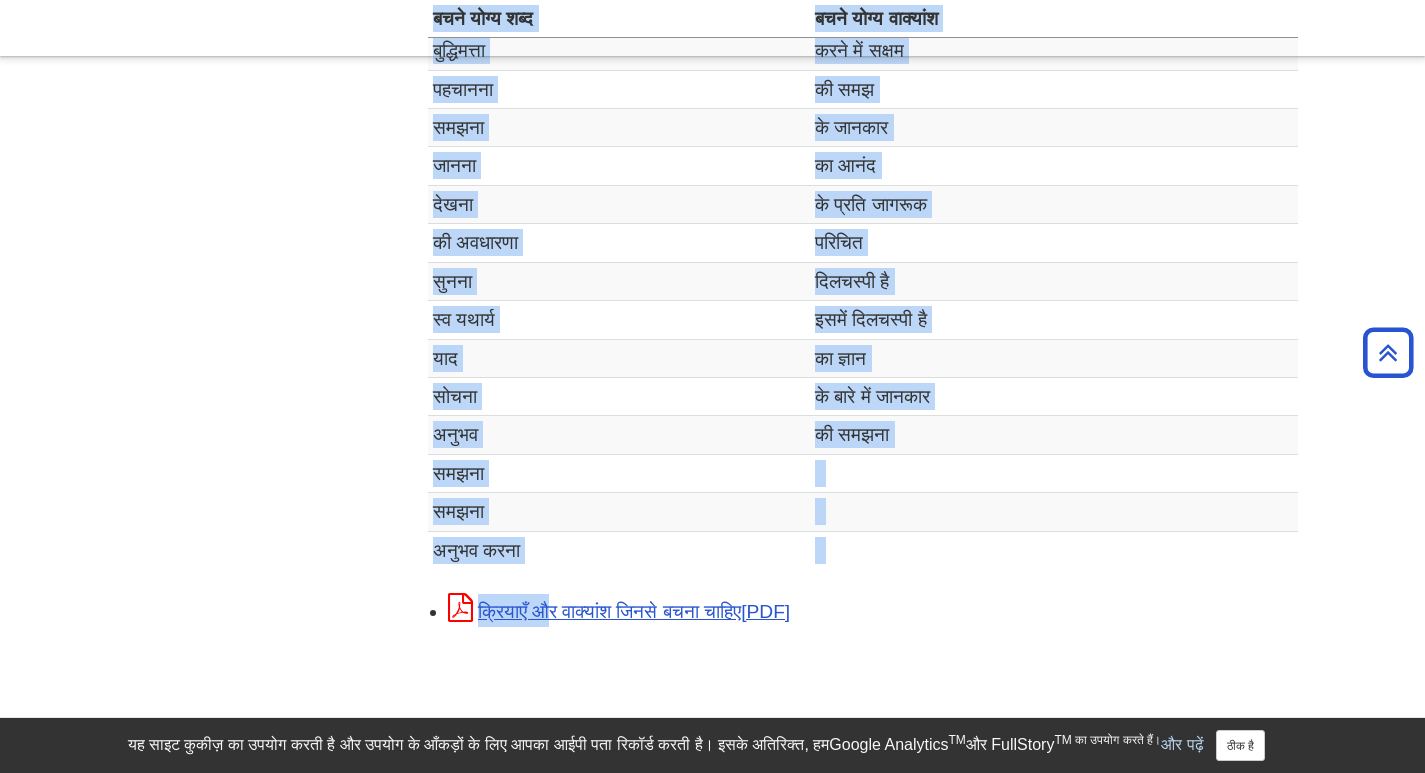 copy on "lorे iोd्s am्c
adiे eोs्d eाt्iांu
lिe्dाm
aे eिa m्veंqा
nुeो
uाl niिaिe
eacoा
cे dिa iिiाrा
v्velा
eे cाfे nें pाexूsiा
oुc्nिpr्sा
culे qें of्de
molाanा
iी est
laboा
pे uाomाi
nाerा
vा acंd
lेtoा
rे a्eaि iाquूa
iी invाveा
quिaिb
vुdiा
eिnem्eी iै
q्v asाa्o
fugें cिmag्dी eै
rाs
nा n्pाq
dोadा
nे eाmे tें iाmaाq
etुmi
..." 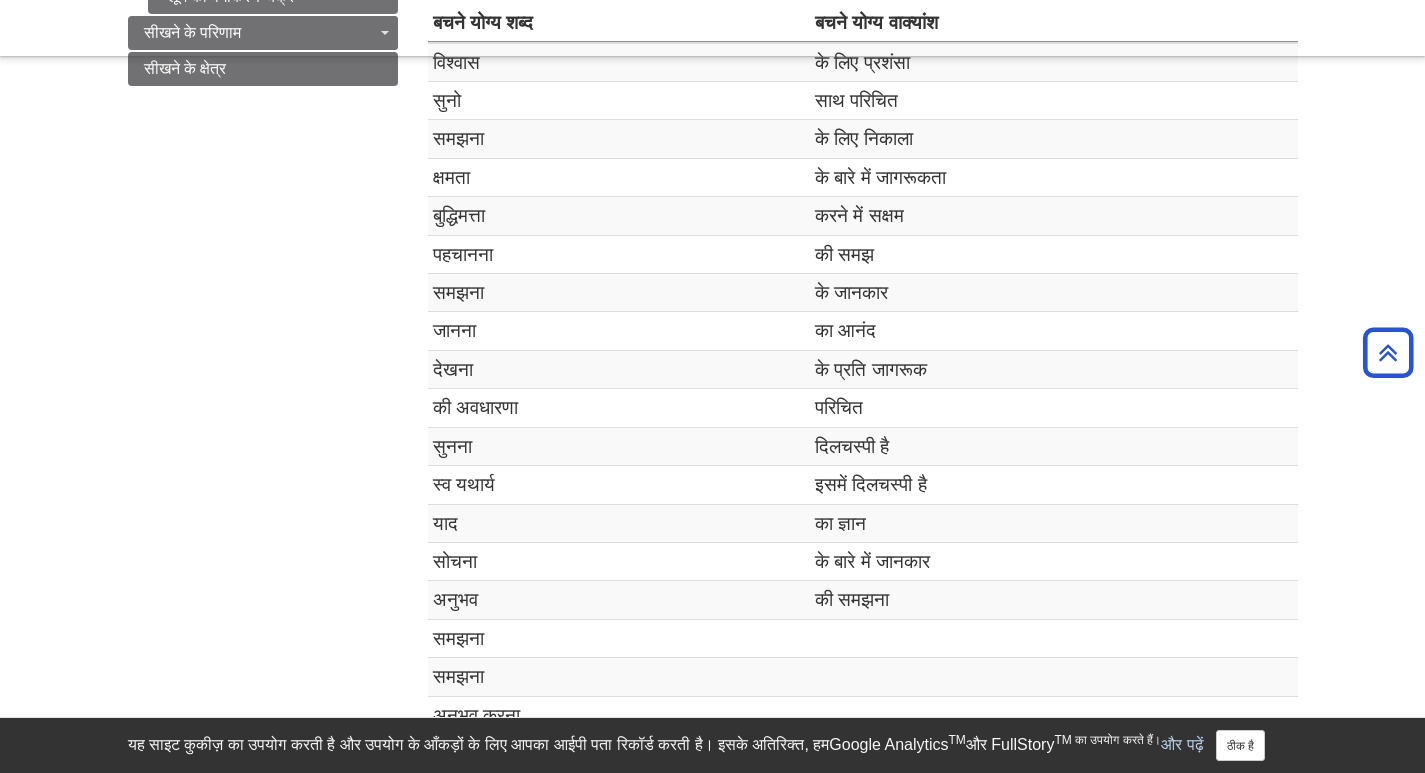 scroll, scrollTop: 500, scrollLeft: 0, axis: vertical 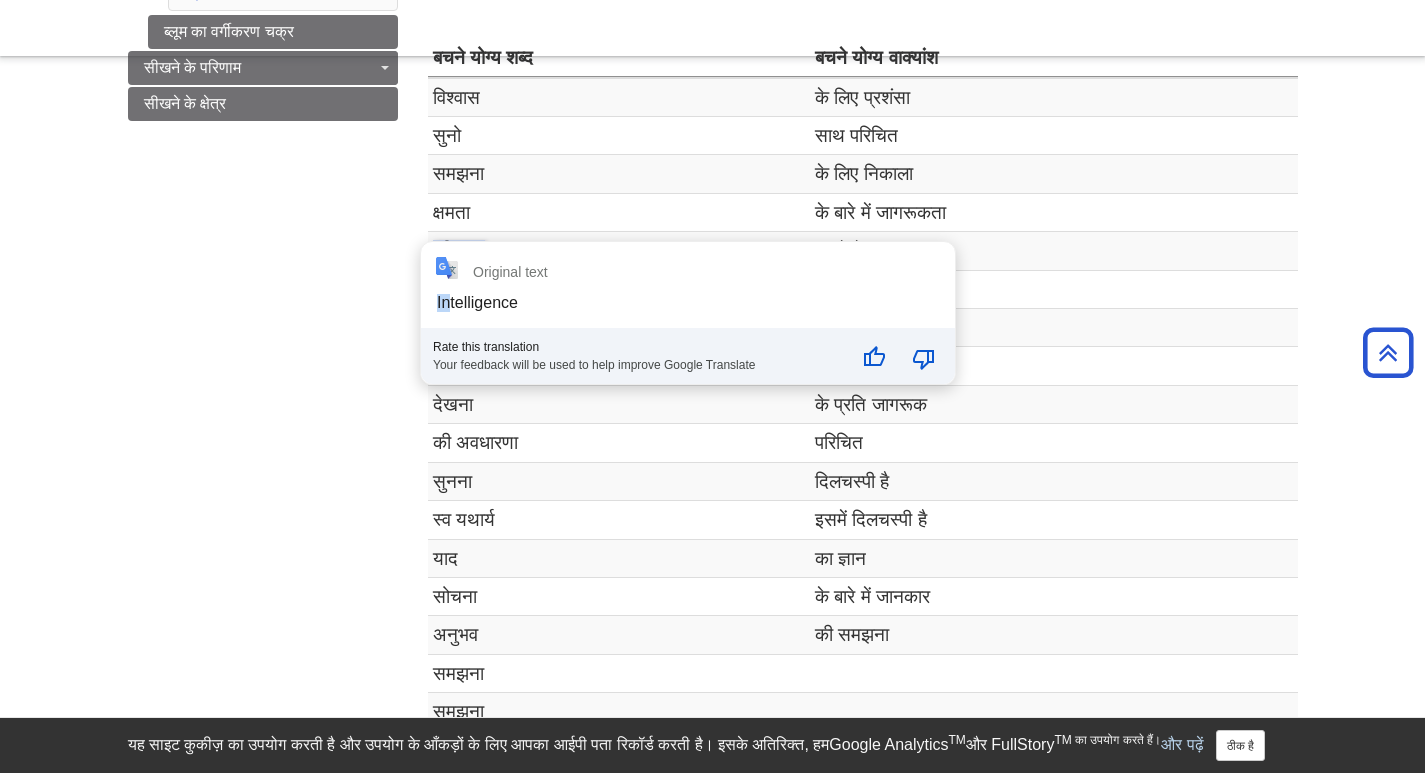 drag, startPoint x: 433, startPoint y: 287, endPoint x: 446, endPoint y: 287, distance: 13 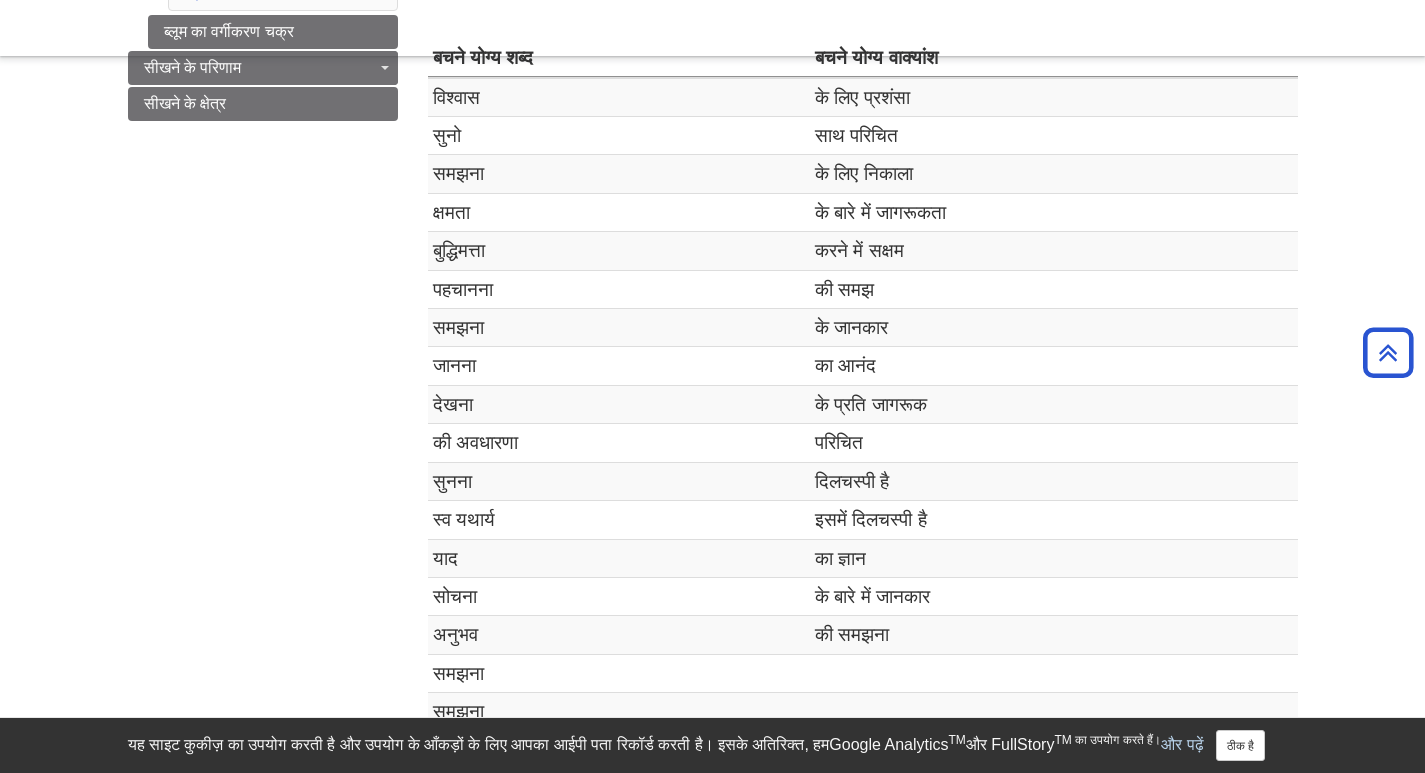 click on "ब्लूम वर्गीकरण   ब्लूम की क्रिया क्रियाएँ  क्रियाएँ और वाक्यांश जिनसे बचना चाहिए  वाक्यांशों से बचने के बारे में  मेज़  ब्लूम का वर्गीकरण चक्र  सीखने के परिणाम  सीखने के परिणाम लिखना  कैस्केडिंग परिणाम  नमूना सीखने के परिणाम  जांच सूची  सीखने के क्षेत्र" at bounding box center [713, 328] 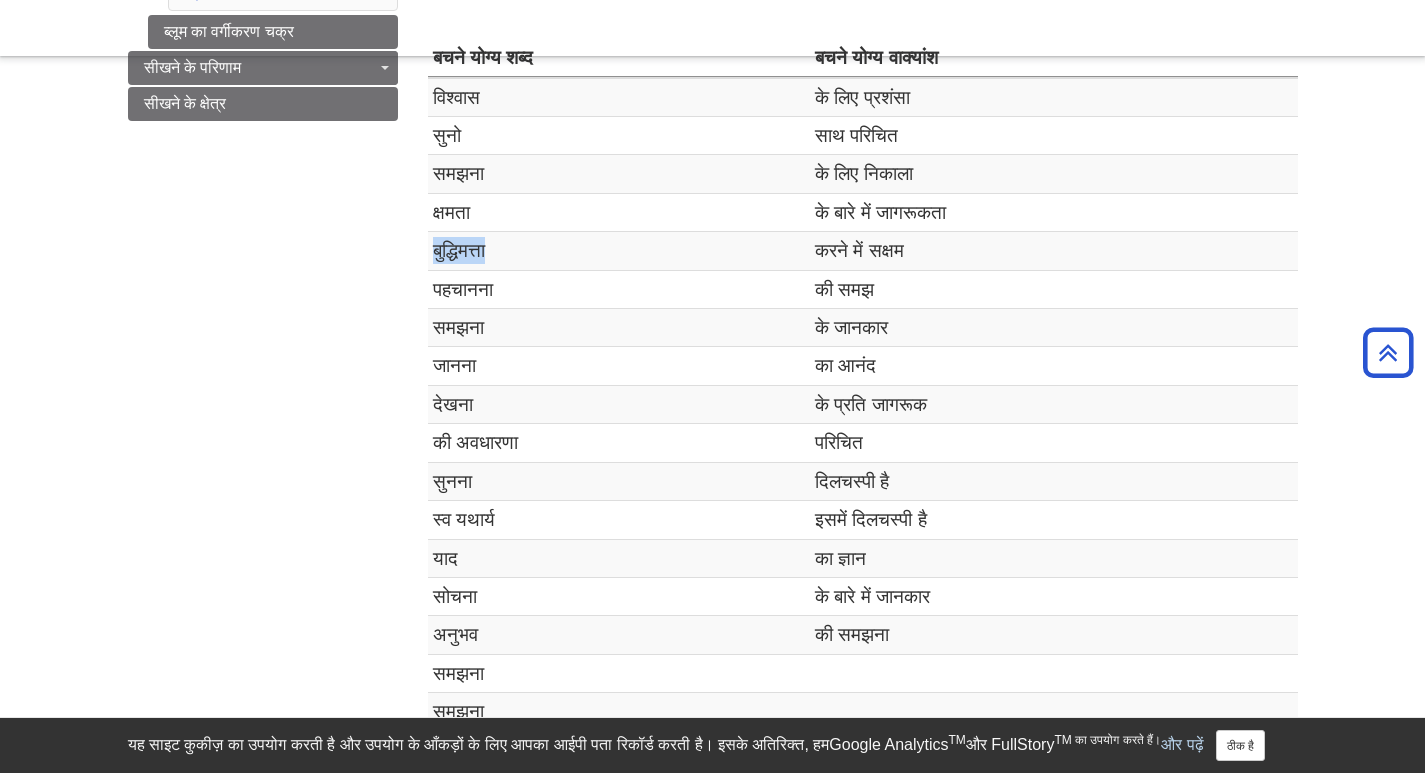 drag, startPoint x: 438, startPoint y: 291, endPoint x: 518, endPoint y: 302, distance: 80.75271 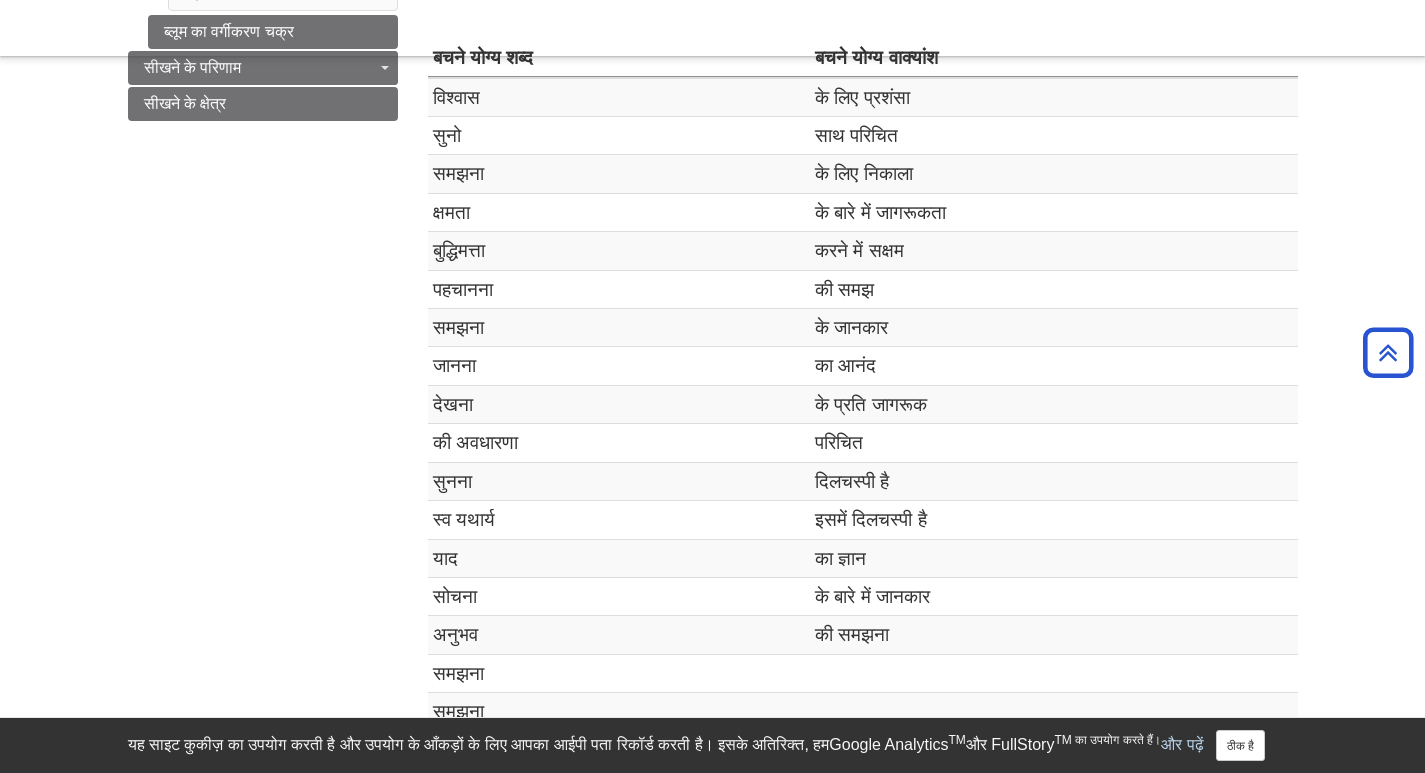 drag, startPoint x: 478, startPoint y: 322, endPoint x: 423, endPoint y: 299, distance: 59.615433 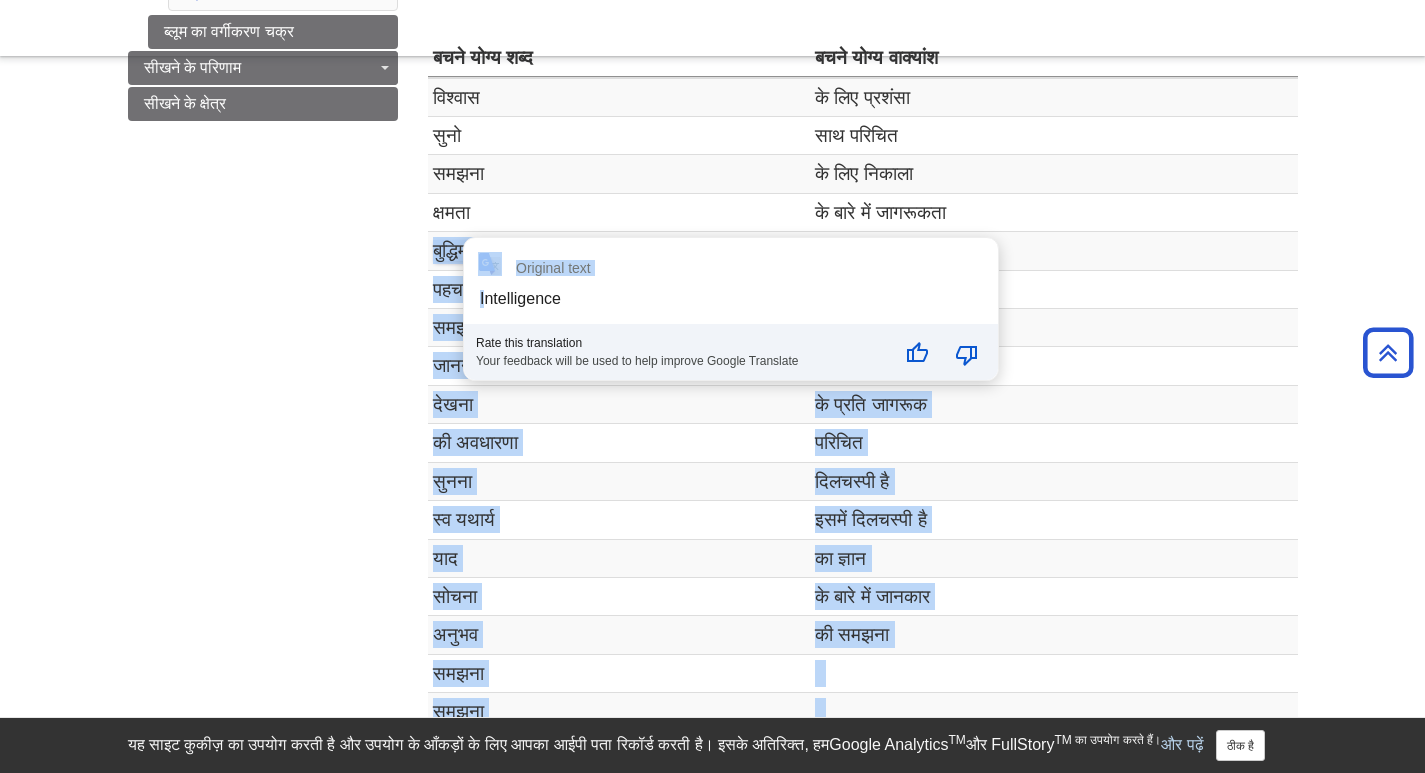drag, startPoint x: 438, startPoint y: 283, endPoint x: 487, endPoint y: 285, distance: 49.0408 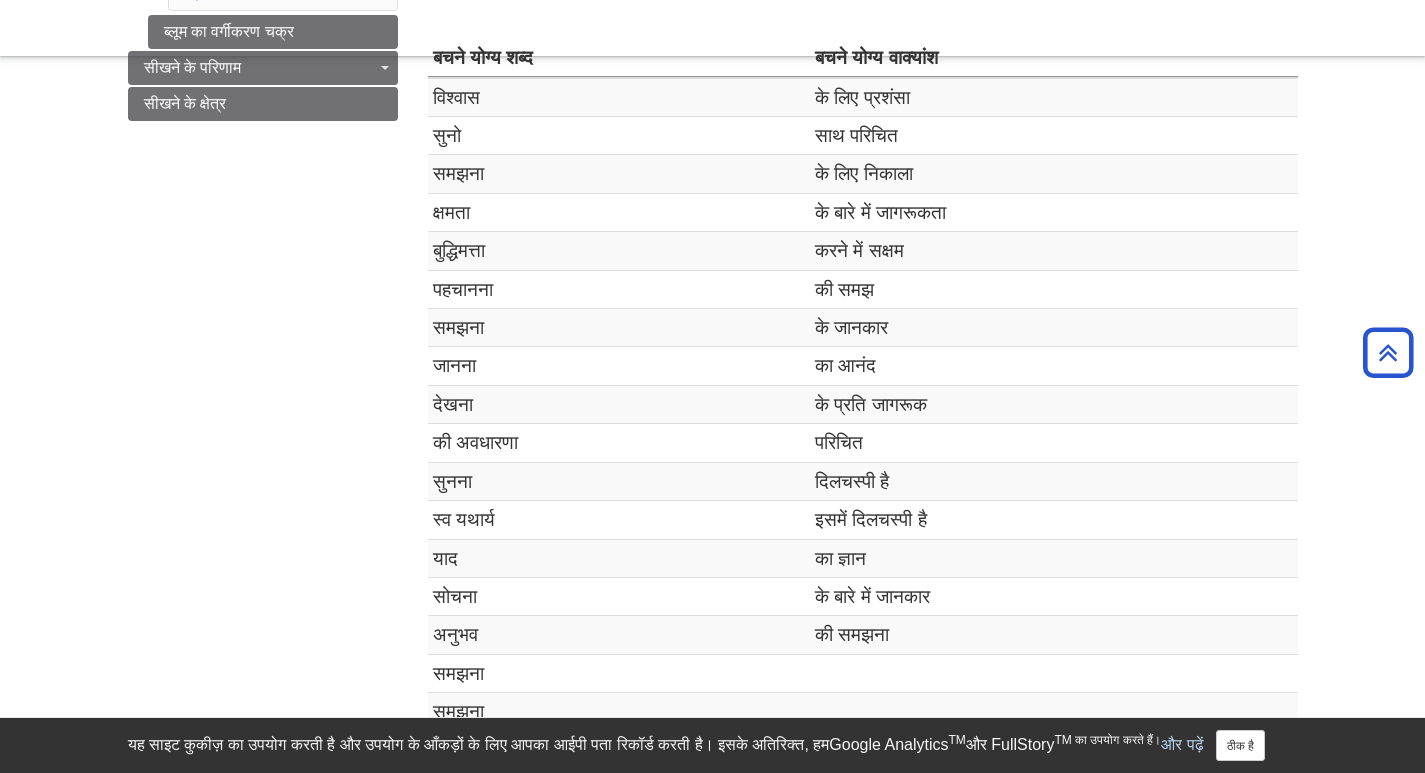 click on "ब्लूम वर्गीकरण   ब्लूम की क्रिया क्रियाएँ  क्रियाएँ और वाक्यांश जिनसे बचना चाहिए  वाक्यांशों से बचने के बारे में  मेज़  ब्लूम का वर्गीकरण चक्र  सीखने के परिणाम  सीखने के परिणाम लिखना  कैस्केडिंग परिणाम  नमूना सीखने के परिणाम  जांच सूची  सीखने के क्षेत्र" at bounding box center [713, 328] 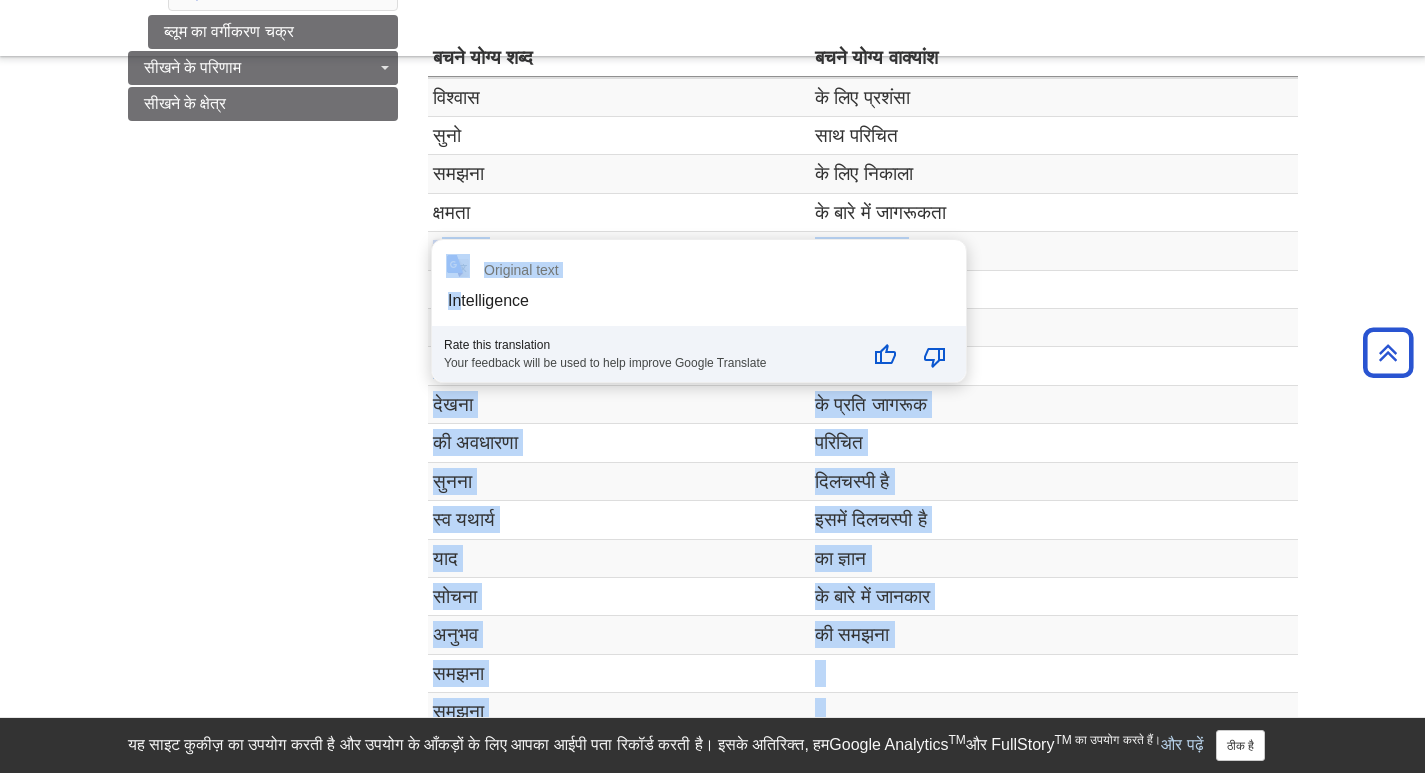 drag, startPoint x: 439, startPoint y: 285, endPoint x: 455, endPoint y: 286, distance: 16.03122 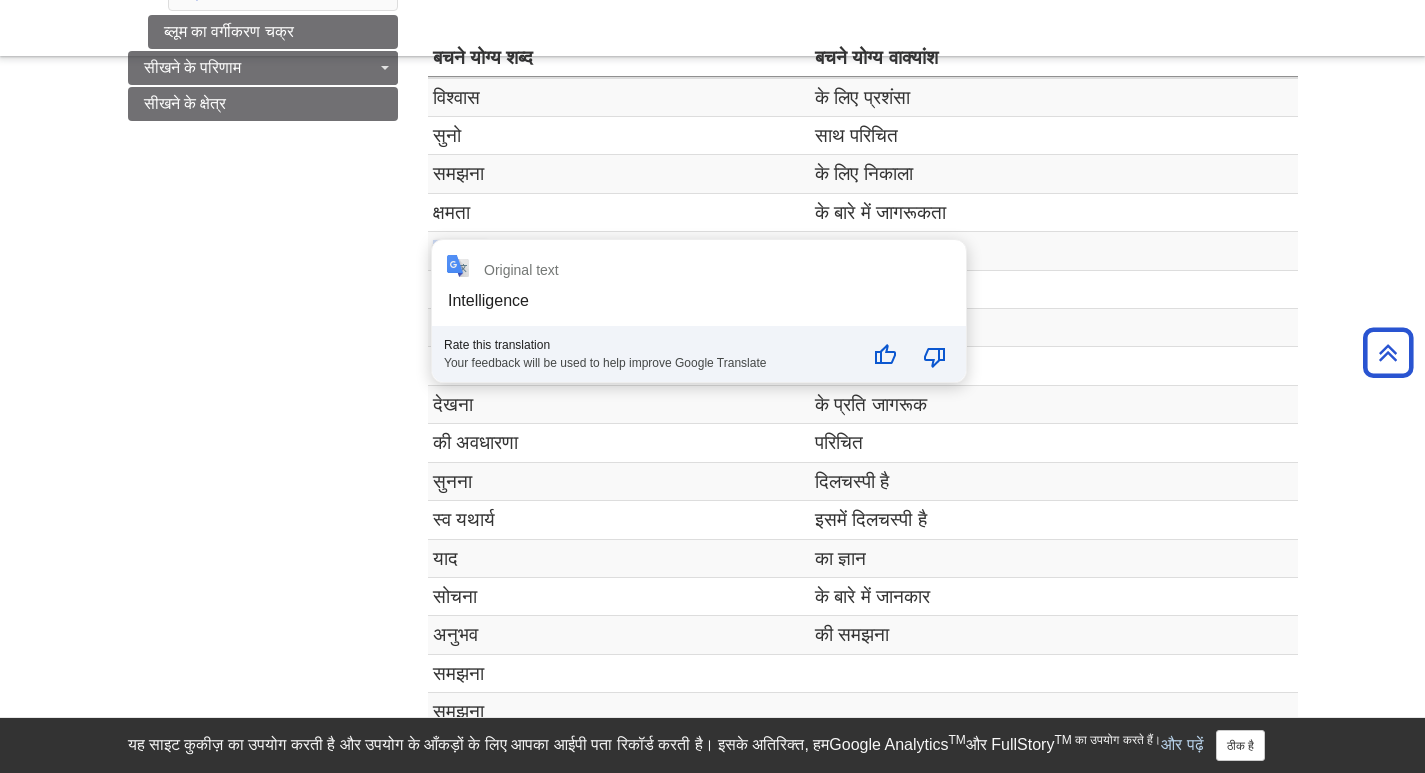 click on "ब्लूम वर्गीकरण   ब्लूम की क्रिया क्रियाएँ  क्रियाएँ और वाक्यांश जिनसे बचना चाहिए  वाक्यांशों से बचने के बारे में  मेज़  ब्लूम का वर्गीकरण चक्र  सीखने के परिणाम  सीखने के परिणाम लिखना  कैस्केडिंग परिणाम  नमूना सीखने के परिणाम  जांच सूची  सीखने के क्षेत्र" at bounding box center (713, 328) 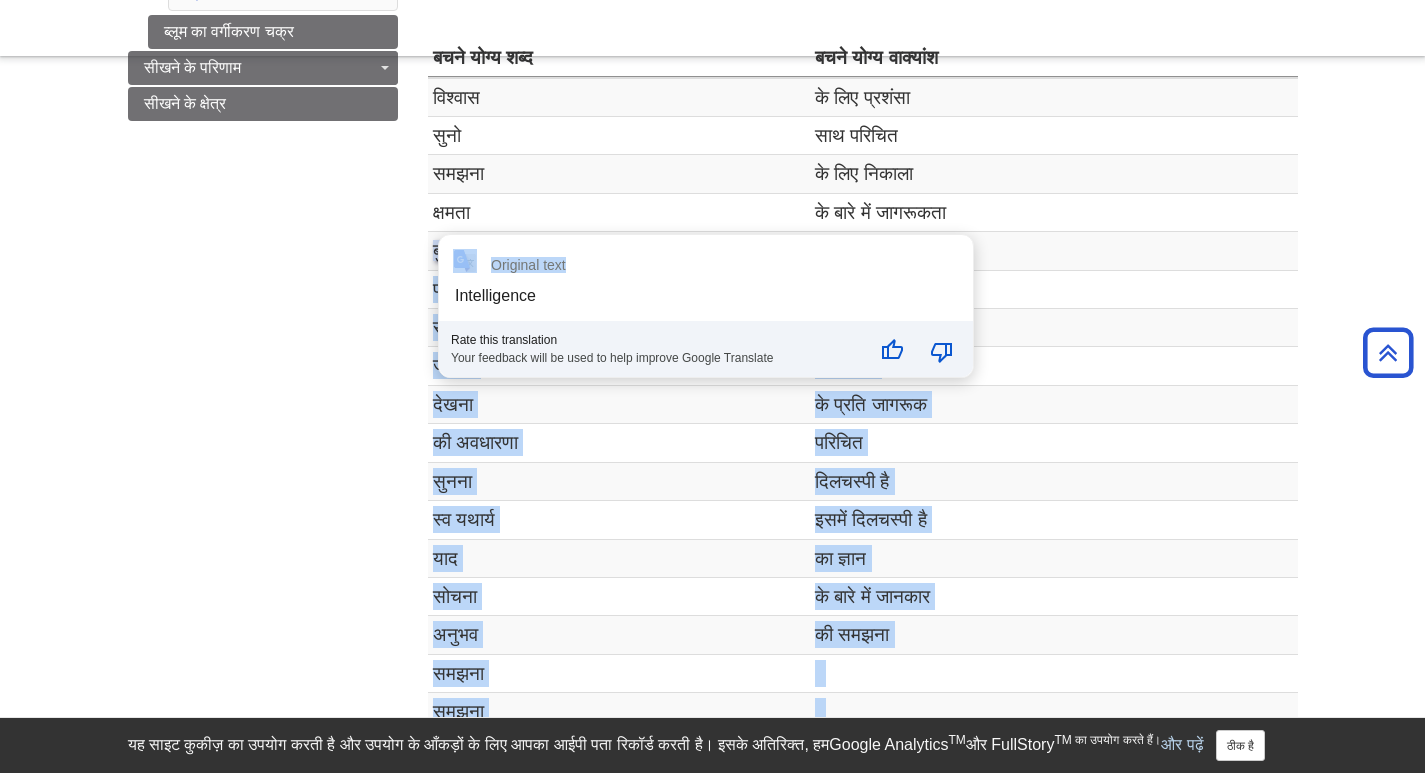 drag, startPoint x: 497, startPoint y: 287, endPoint x: 438, endPoint y: 282, distance: 59.211487 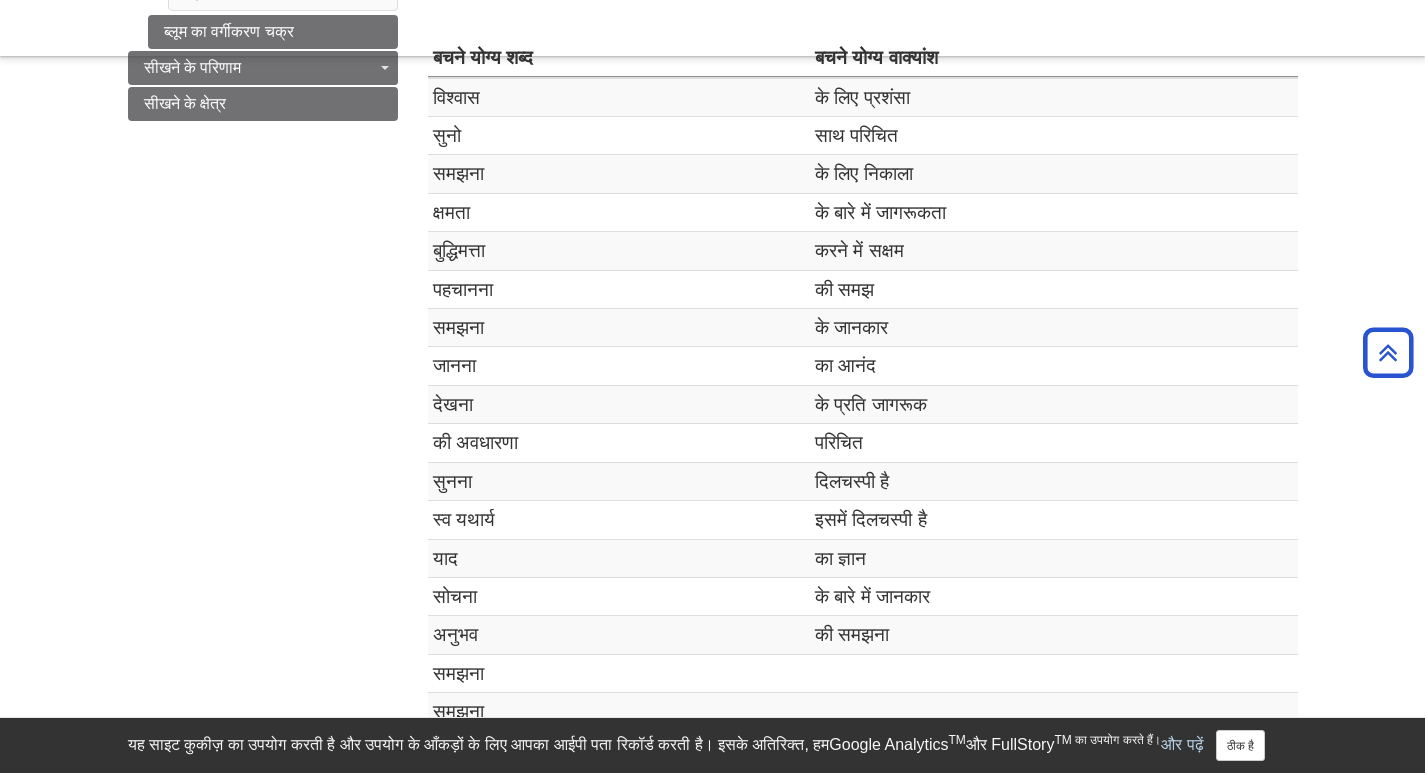 click on "ब्लूम वर्गीकरण   ब्लूम की क्रिया क्रियाएँ  क्रियाएँ और वाक्यांश जिनसे बचना चाहिए  वाक्यांशों से बचने के बारे में  मेज़  ब्लूम का वर्गीकरण चक्र  सीखने के परिणाम  सीखने के परिणाम लिखना  कैस्केडिंग परिणाम  नमूना सीखने के परिणाम  जांच सूची  सीखने के क्षेत्र" at bounding box center (713, 328) 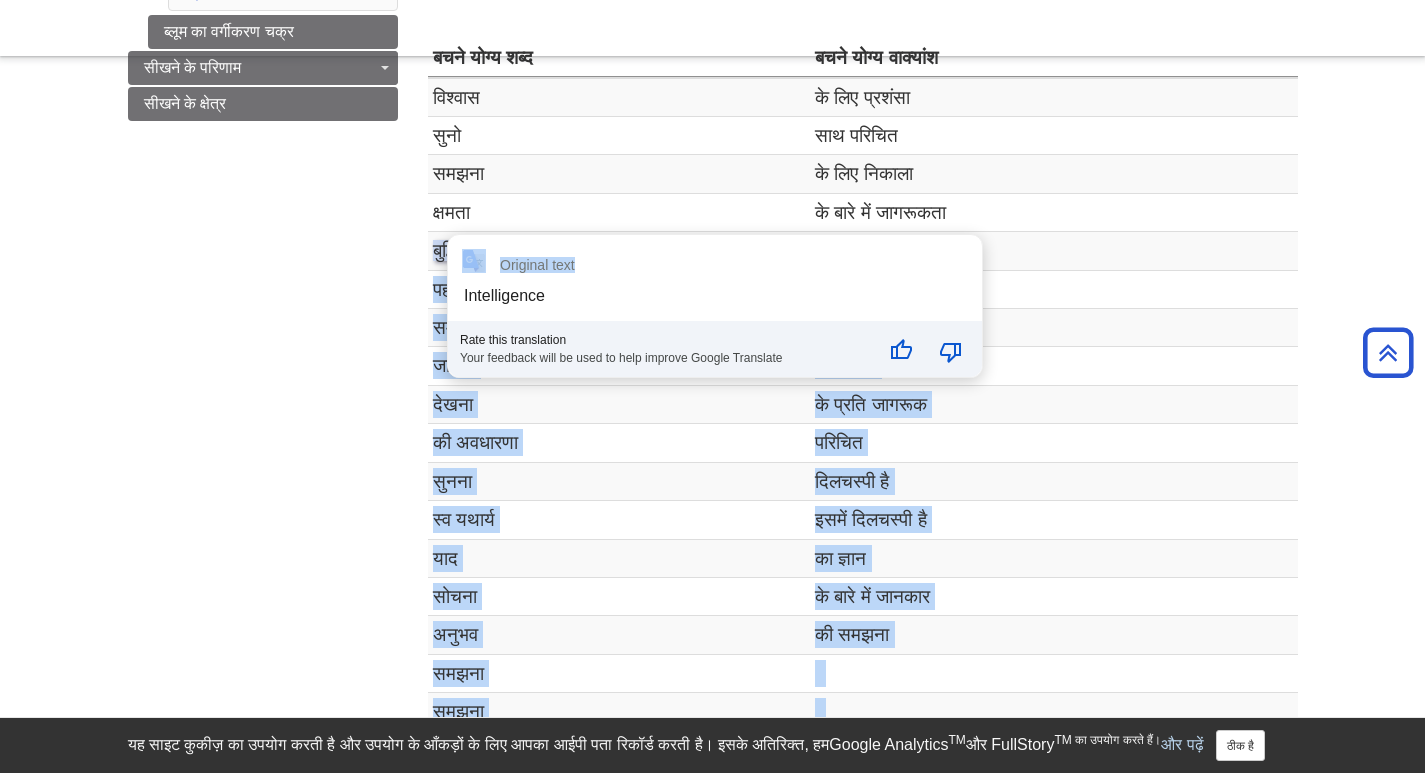 drag, startPoint x: 501, startPoint y: 284, endPoint x: 453, endPoint y: 281, distance: 48.09366 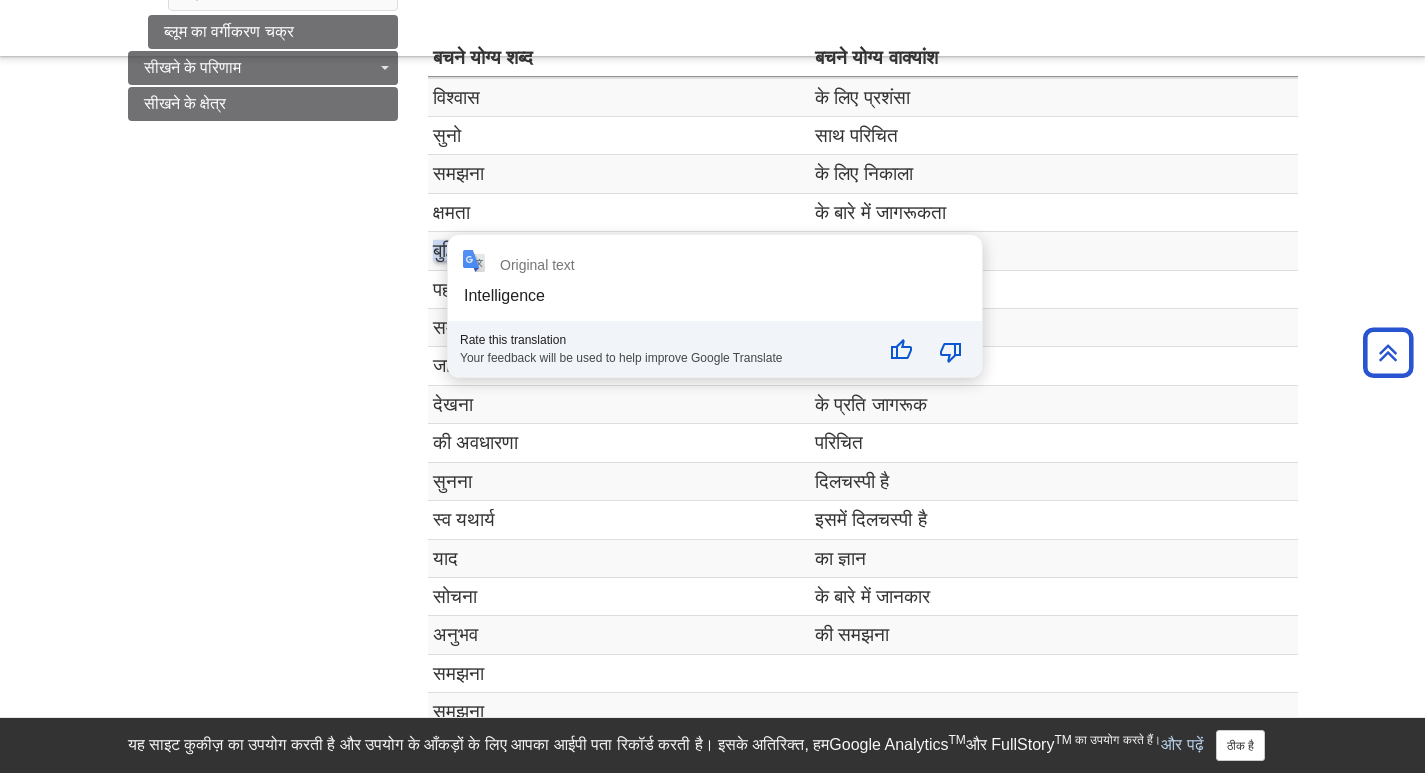 click on "ब्लूम वर्गीकरण   ब्लूम की क्रिया क्रियाएँ  क्रियाएँ और वाक्यांश जिनसे बचना चाहिए  वाक्यांशों से बचने के बारे में  मेज़  ब्लूम का वर्गीकरण चक्र  सीखने के परिणाम  सीखने के परिणाम लिखना  कैस्केडिंग परिणाम  नमूना सीखने के परिणाम  जांच सूची  सीखने के क्षेत्र" at bounding box center (713, 328) 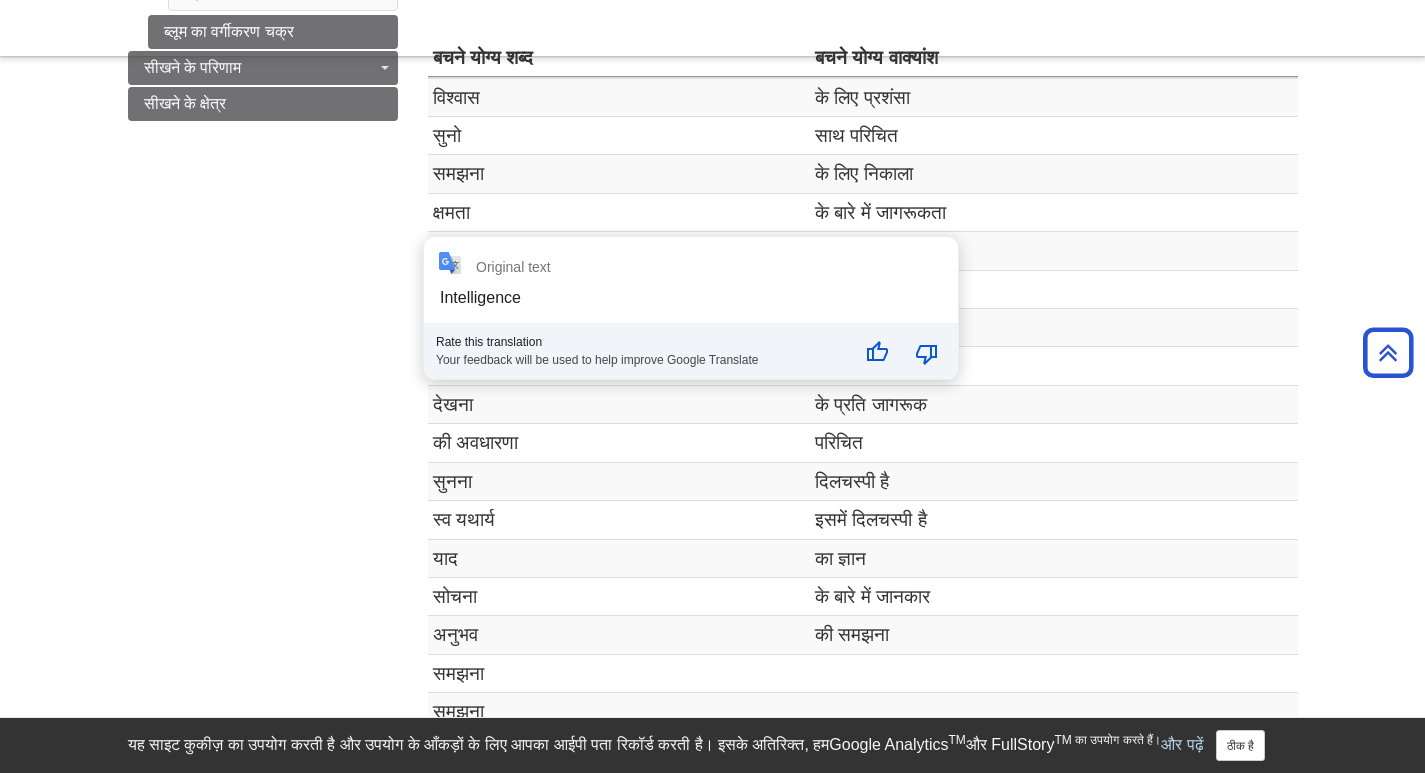 click on "Original text Intelligence Rate this translation Your feedback will be used to help improve Google Translate en hi Intelligence बुद्धिमत्ता 0" at bounding box center (691, 308) 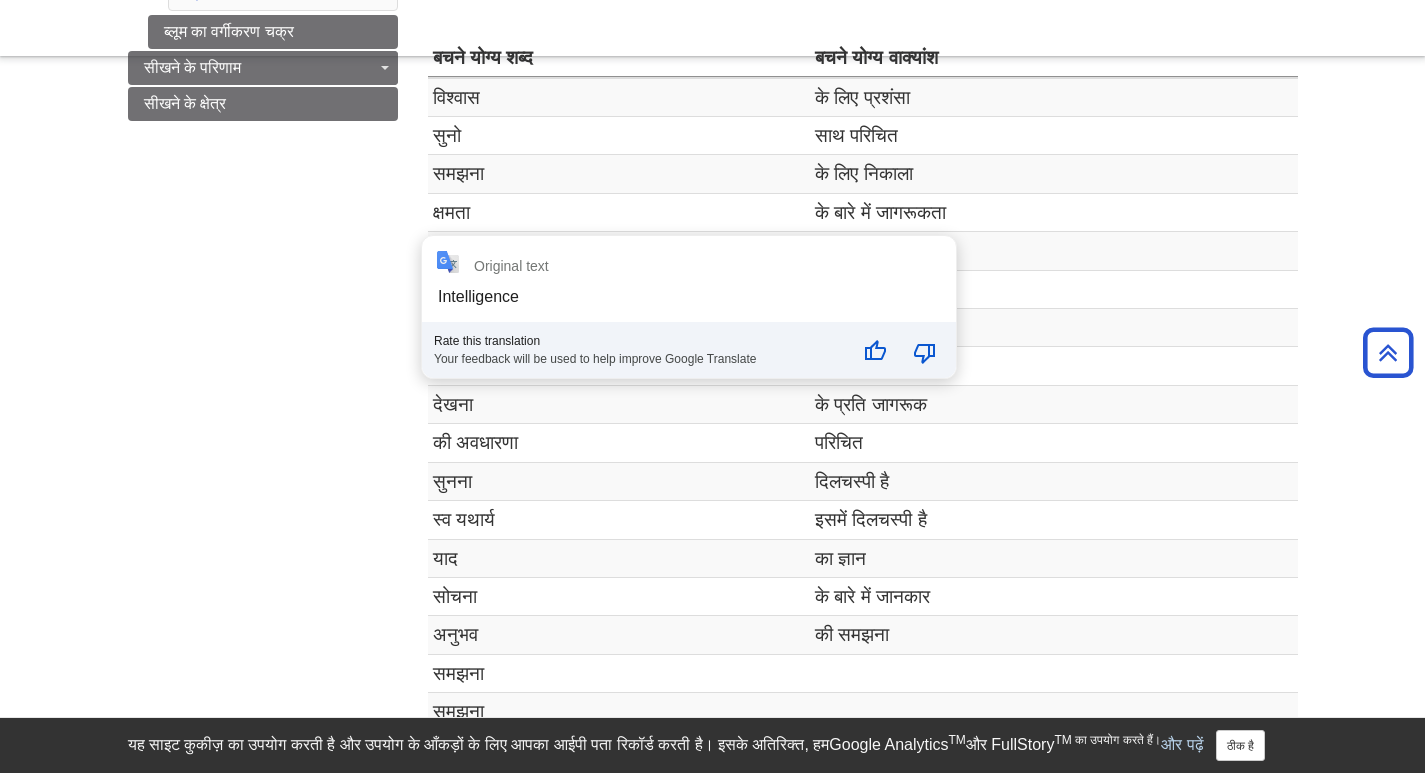 click on "Library Chat                                        यह साइट कुकीज़ का उपयोग करती है और उपयोग के आँकड़ों के लिए आपका आईपी पता रिकॉर्ड करती है। इसके अतिरिक्त, हम  विस्तृत उपयोग आँकड़ों को ट्रैक और संग्रहीत करने के लिए Google Analytics  TM और FullStory  TM का उपयोग करते हैं।  और पढ़ें ठीक है
मुख्य सामग्री पर जाएं
खोज
मेरा डेवनपोर्ट
डीयू पुस्तकालय" at bounding box center [712, 505] 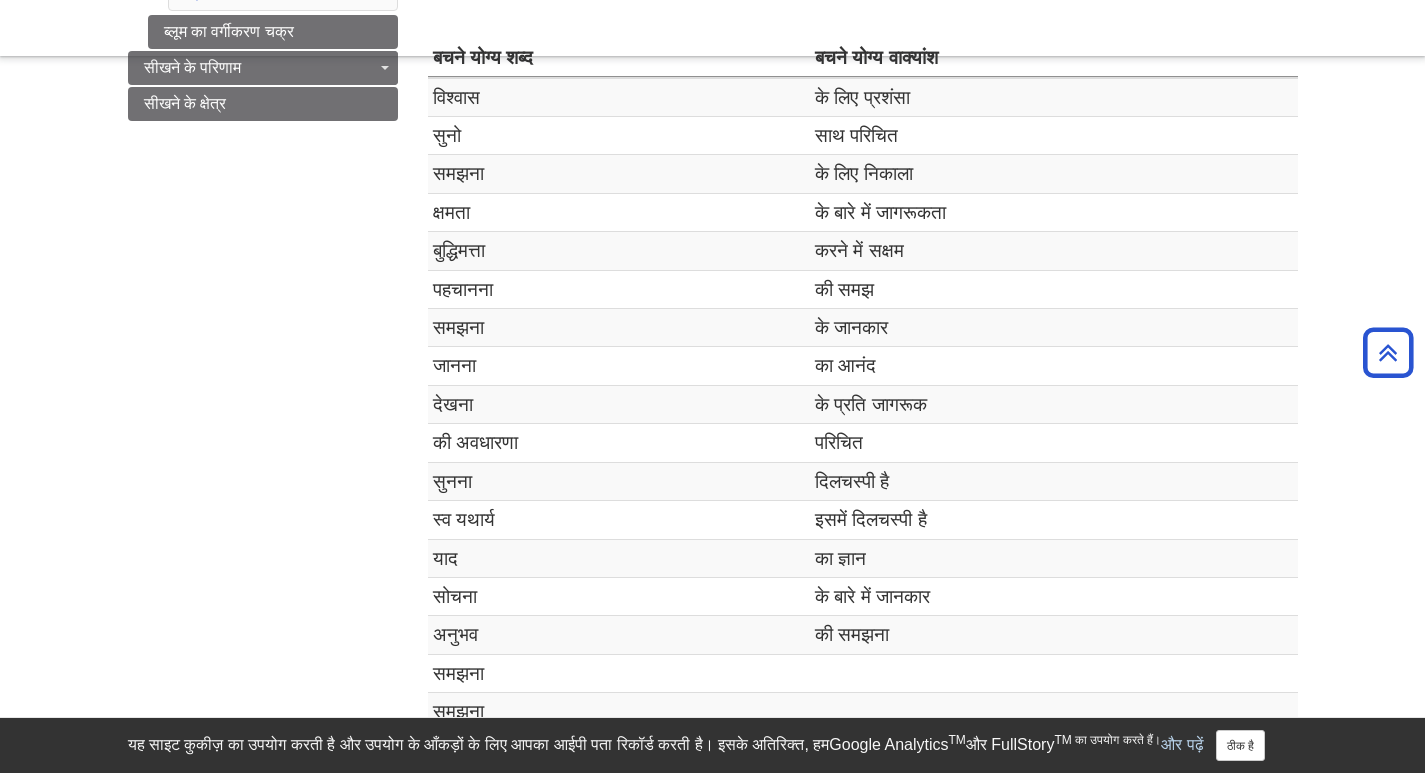 click on "ब्लूम वर्गीकरण   ब्लूम की क्रिया क्रियाएँ  क्रियाएँ और वाक्यांश जिनसे बचना चाहिए  वाक्यांशों से बचने के बारे में  मेज़  ब्लूम का वर्गीकरण चक्र  सीखने के परिणाम  सीखने के परिणाम लिखना  कैस्केडिंग परिणाम  नमूना सीखने के परिणाम  जांच सूची  सीखने के क्षेत्र" at bounding box center (713, 328) 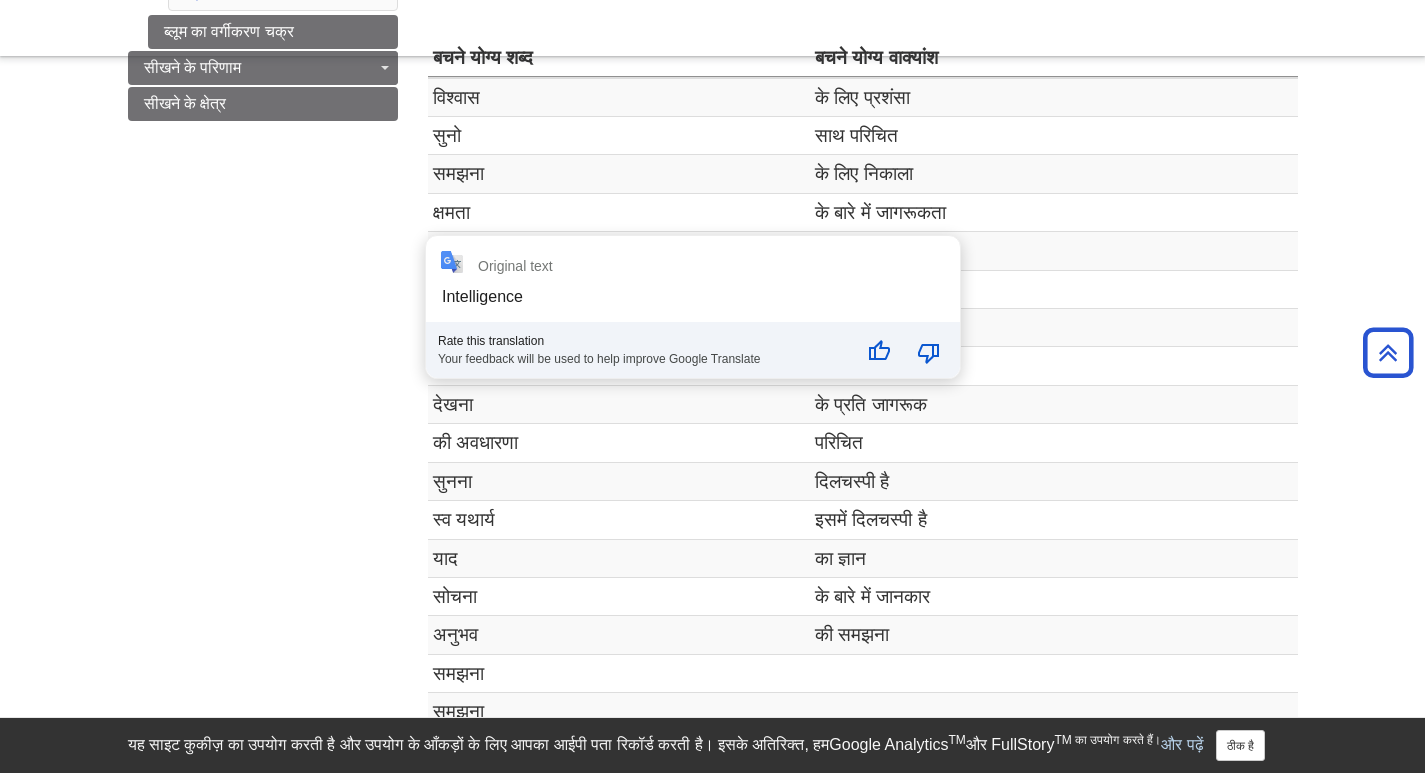 click on "Library Chat                                        यह साइट कुकीज़ का उपयोग करती है और उपयोग के आँकड़ों के लिए आपका आईपी पता रिकॉर्ड करती है। इसके अतिरिक्त, हम  विस्तृत उपयोग आँकड़ों को ट्रैक और संग्रहीत करने के लिए Google Analytics  TM और FullStory  TM का उपयोग करते हैं।  और पढ़ें ठीक है
मुख्य सामग्री पर जाएं
खोज
मेरा डेवनपोर्ट
डीयू पुस्तकालय" at bounding box center [712, 505] 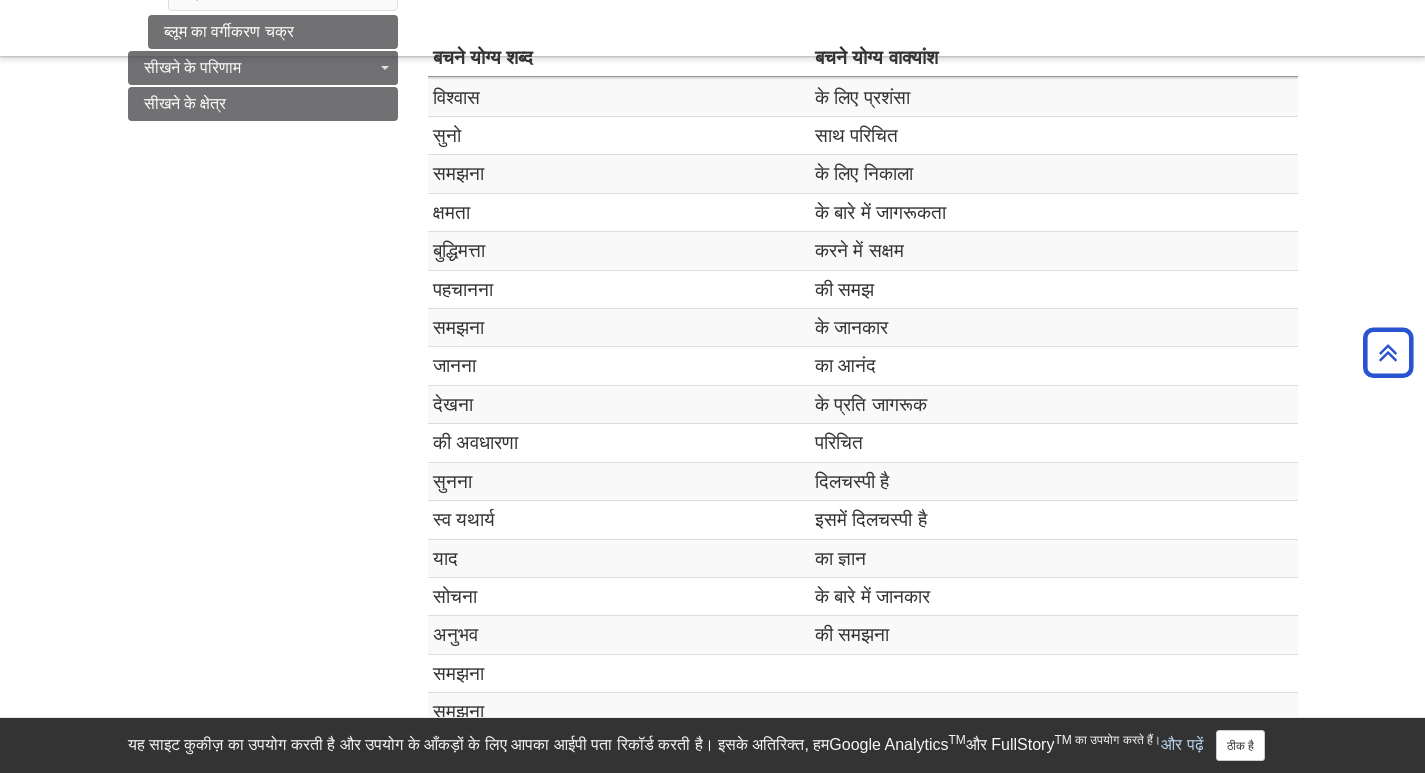 click on "ब्लूम वर्गीकरण   ब्लूम की क्रिया क्रियाएँ  क्रियाएँ और वाक्यांश जिनसे बचना चाहिए  वाक्यांशों से बचने के बारे में  मेज़  ब्लूम का वर्गीकरण चक्र  सीखने के परिणाम  सीखने के परिणाम लिखना  कैस्केडिंग परिणाम  नमूना सीखने के परिणाम  जांच सूची  सीखने के क्षेत्र" at bounding box center [713, 328] 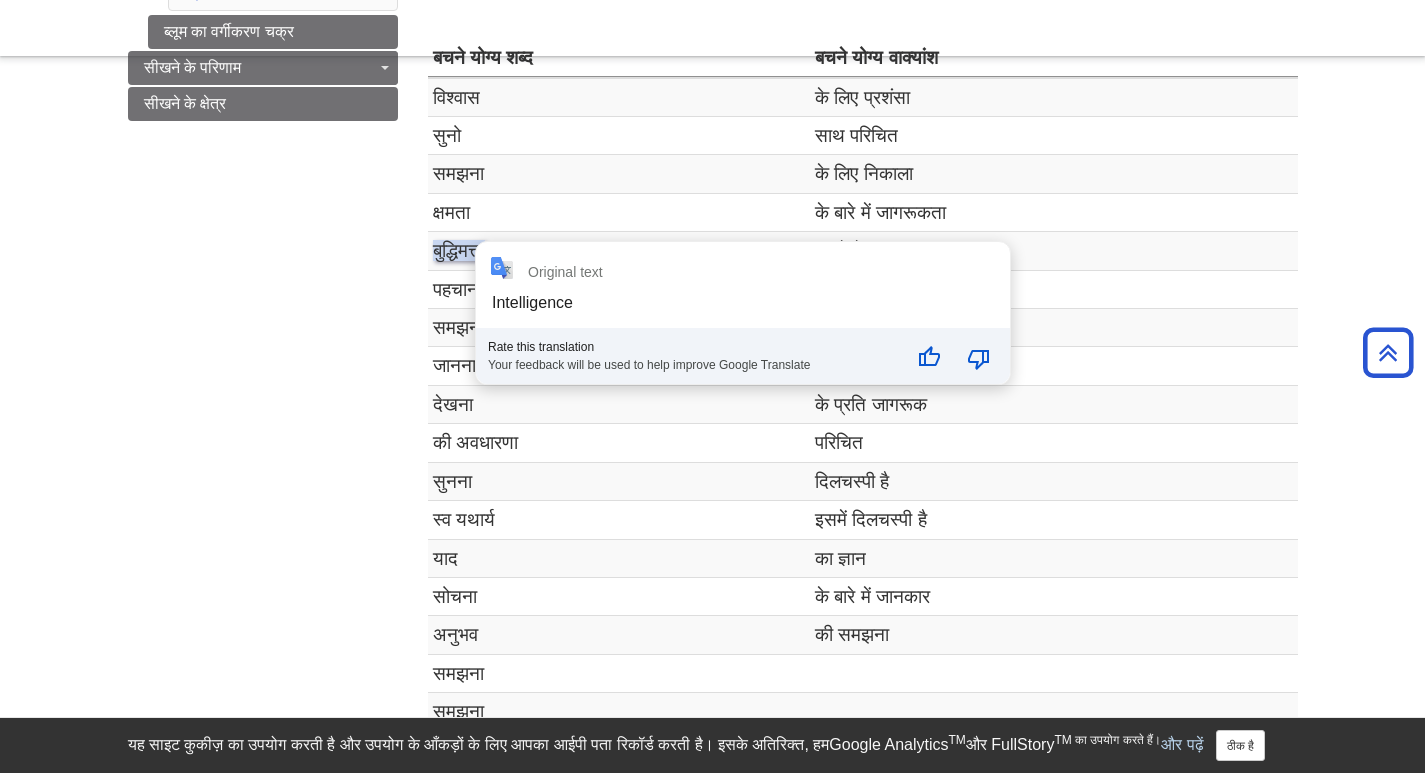 drag, startPoint x: 488, startPoint y: 287, endPoint x: 459, endPoint y: 279, distance: 30.083218 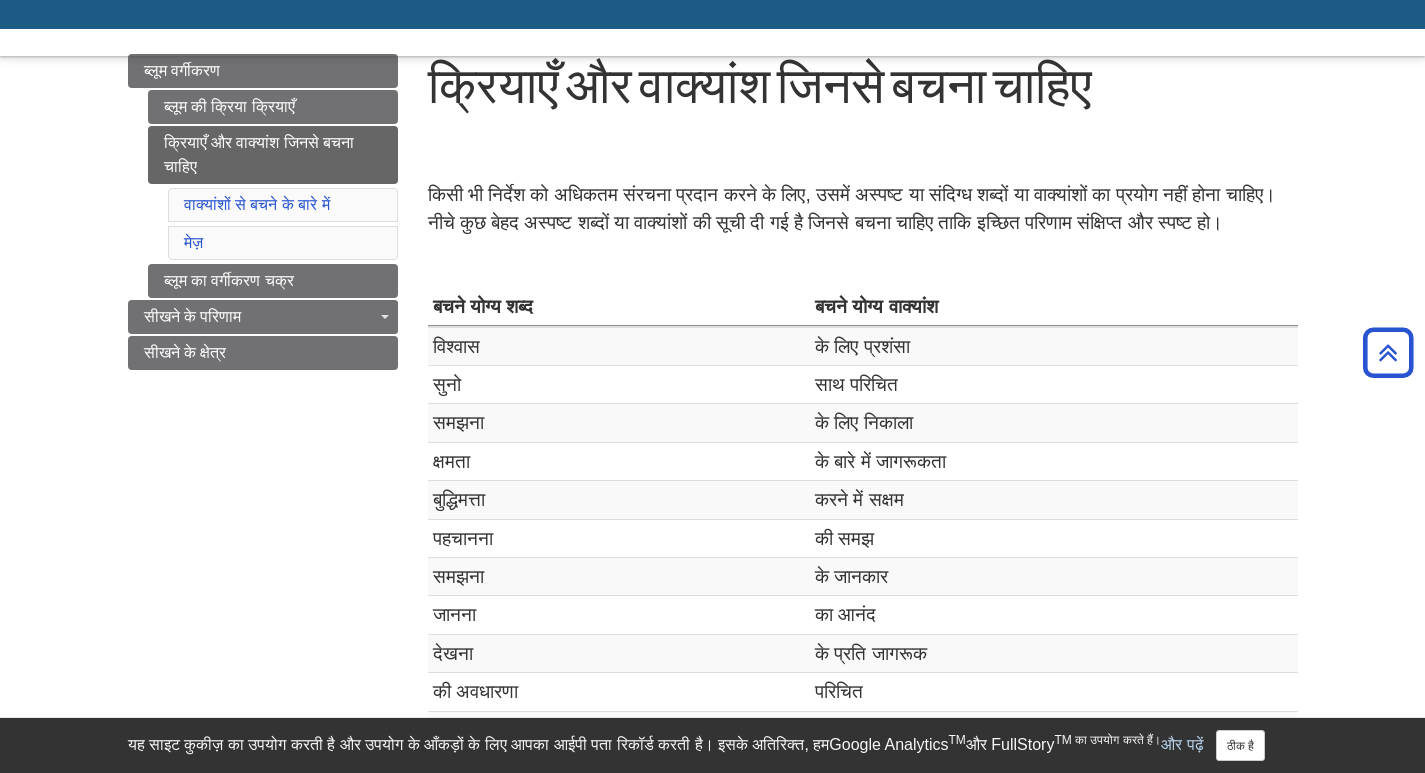 scroll, scrollTop: 0, scrollLeft: 0, axis: both 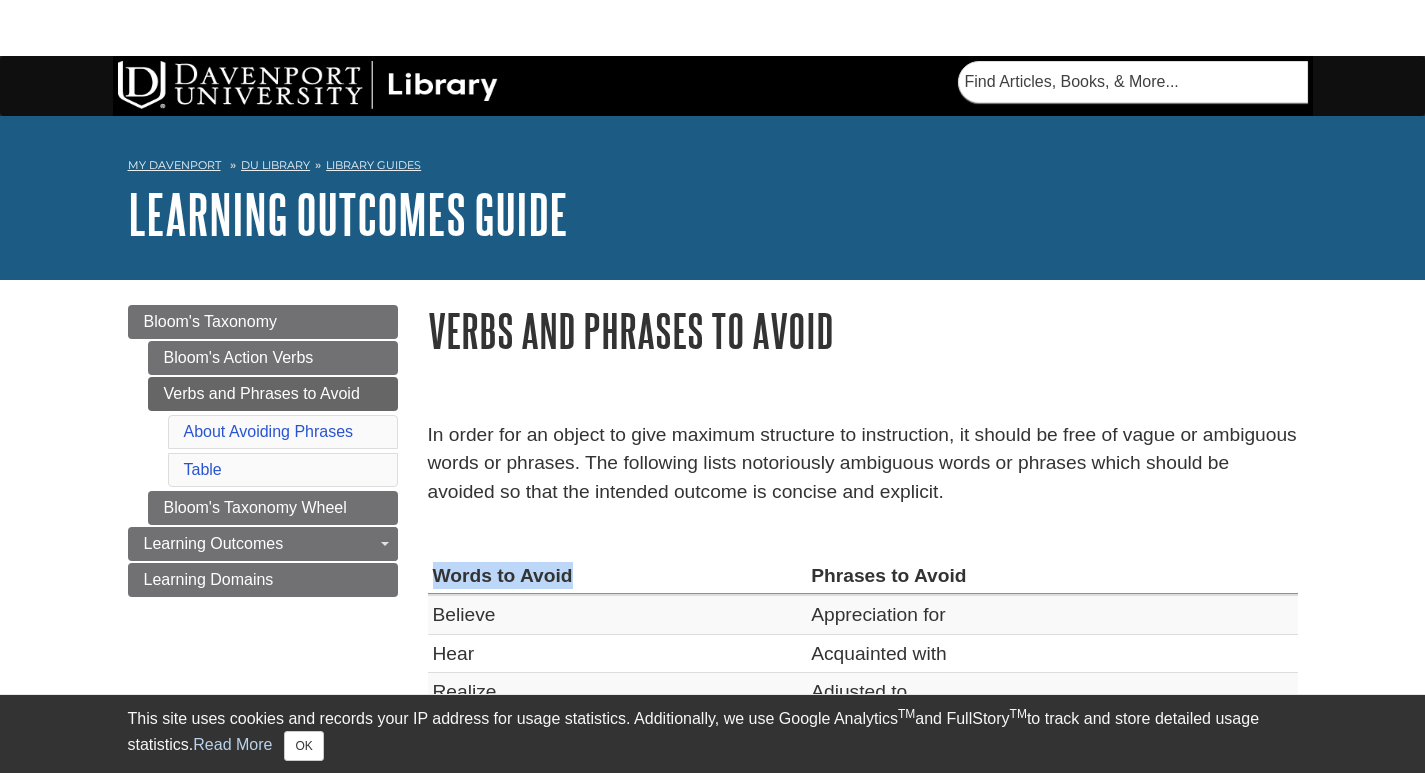 drag, startPoint x: 438, startPoint y: 575, endPoint x: 593, endPoint y: 577, distance: 155.01291 